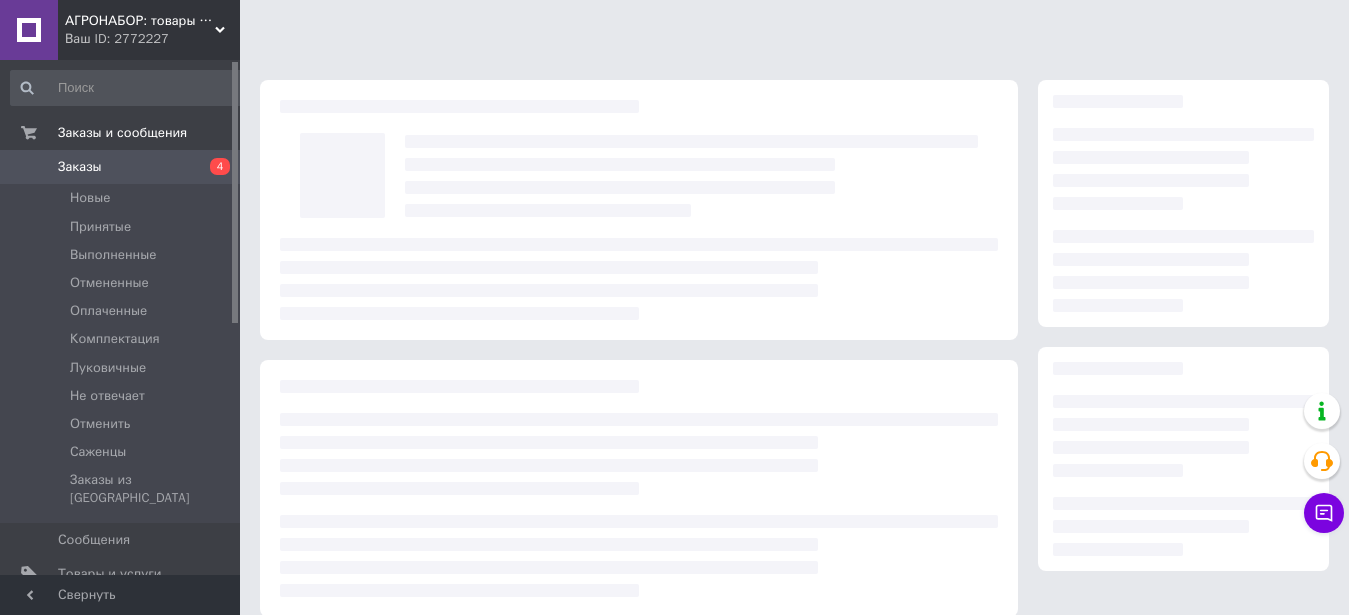 scroll, scrollTop: 0, scrollLeft: 0, axis: both 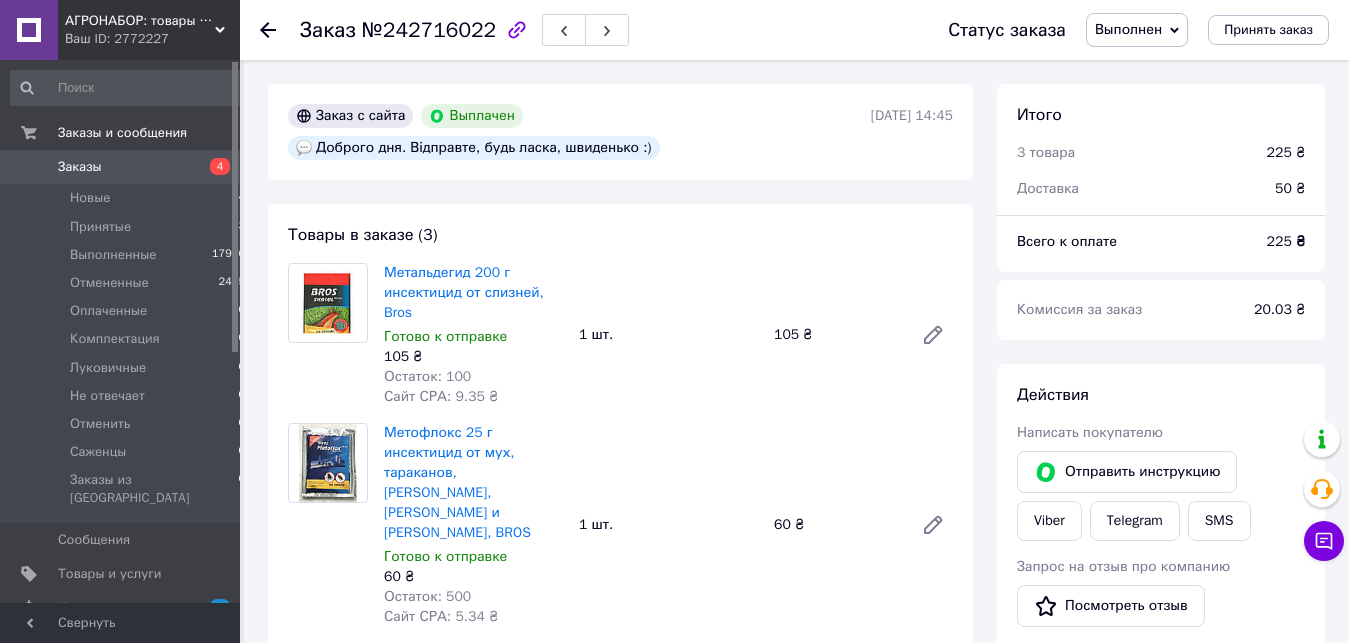 click on "Заказы" at bounding box center [80, 167] 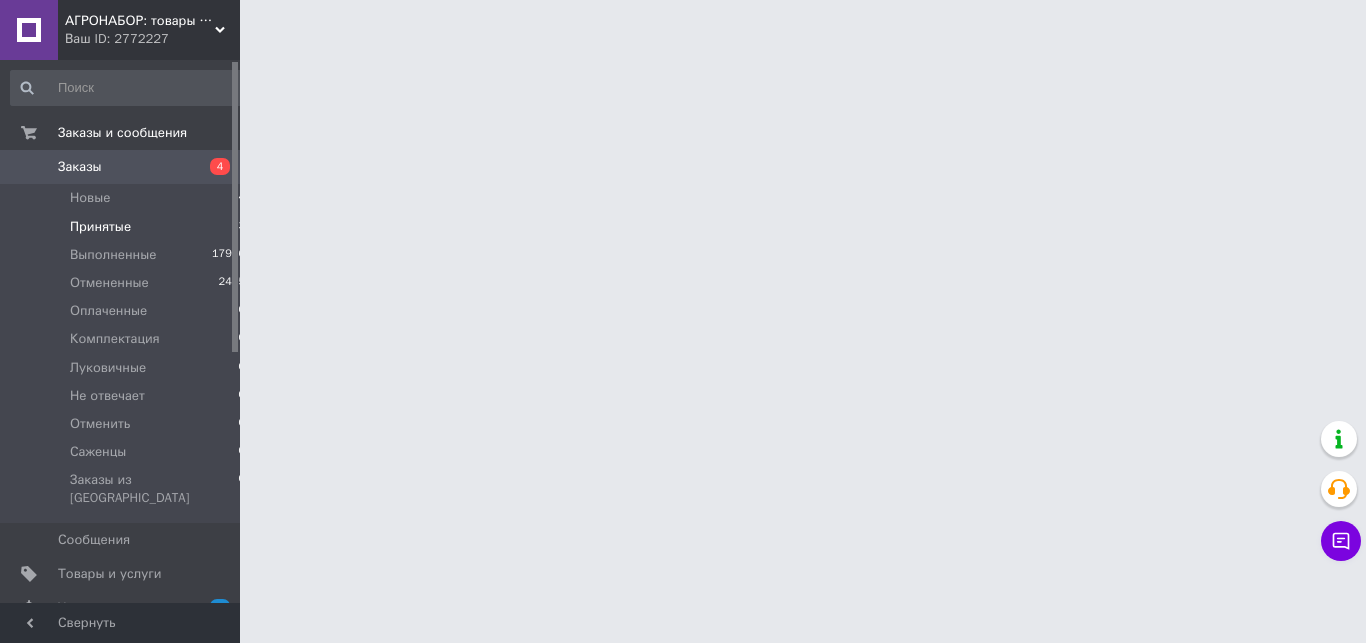 click on "Принятые" at bounding box center (100, 227) 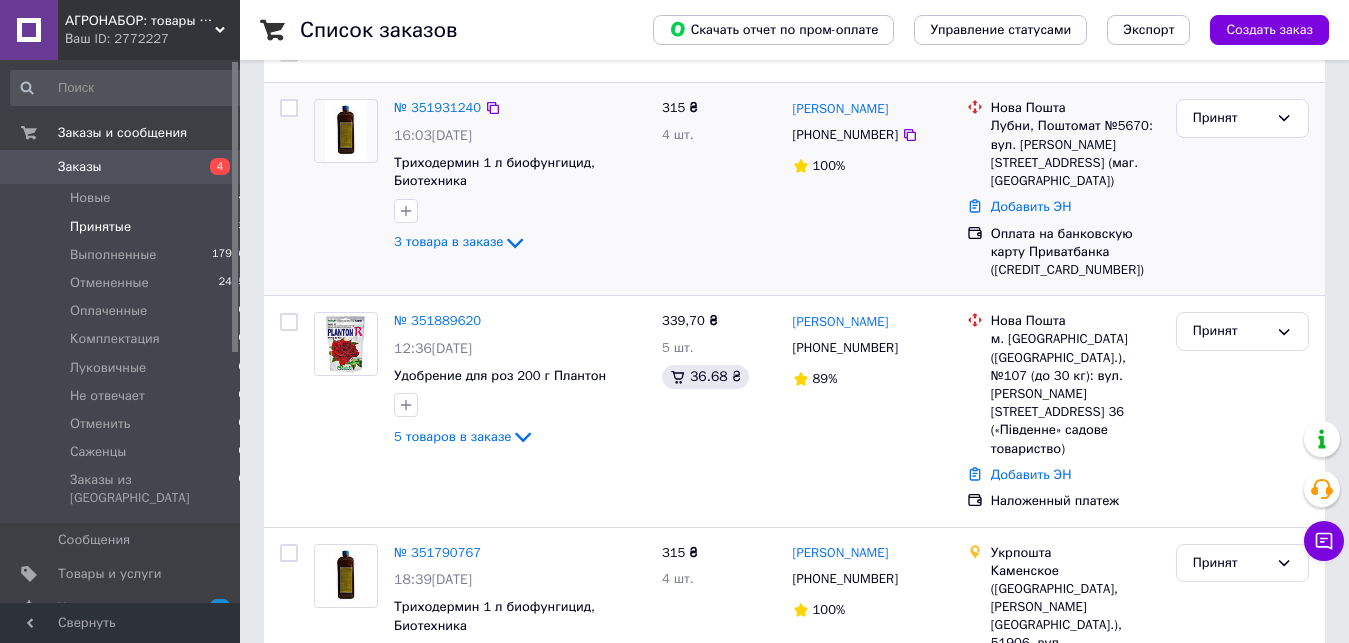 scroll, scrollTop: 270, scrollLeft: 0, axis: vertical 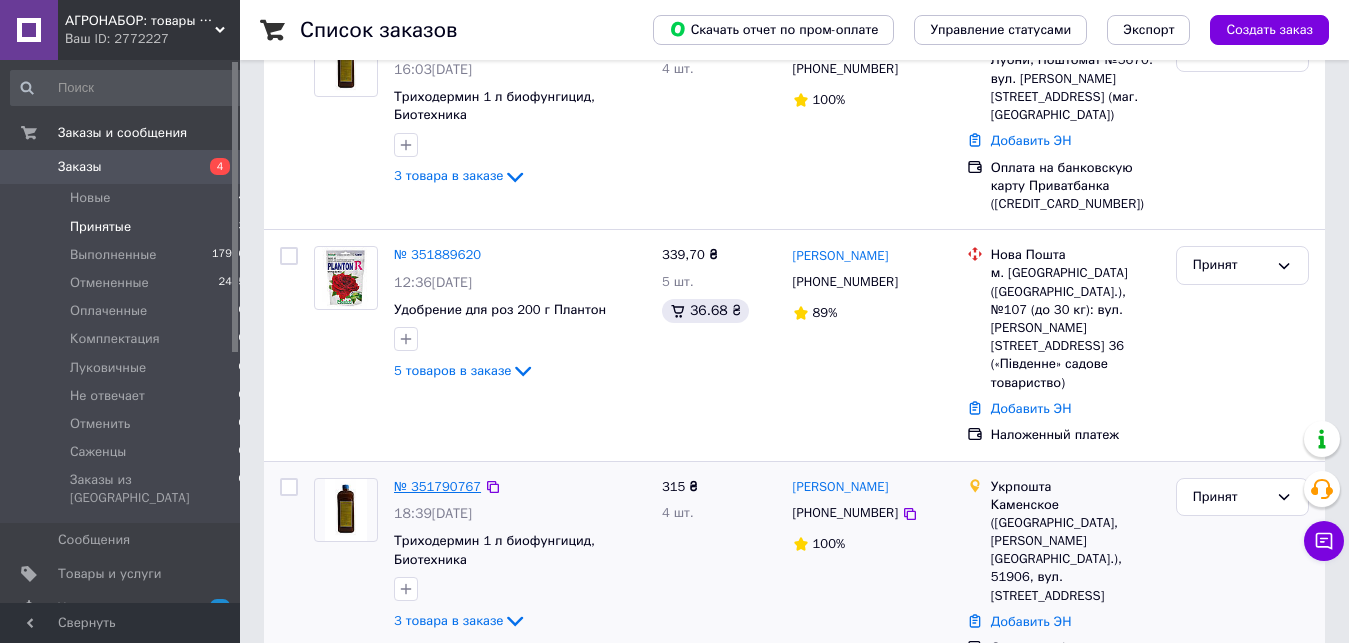 click on "№ 351790767" at bounding box center [437, 486] 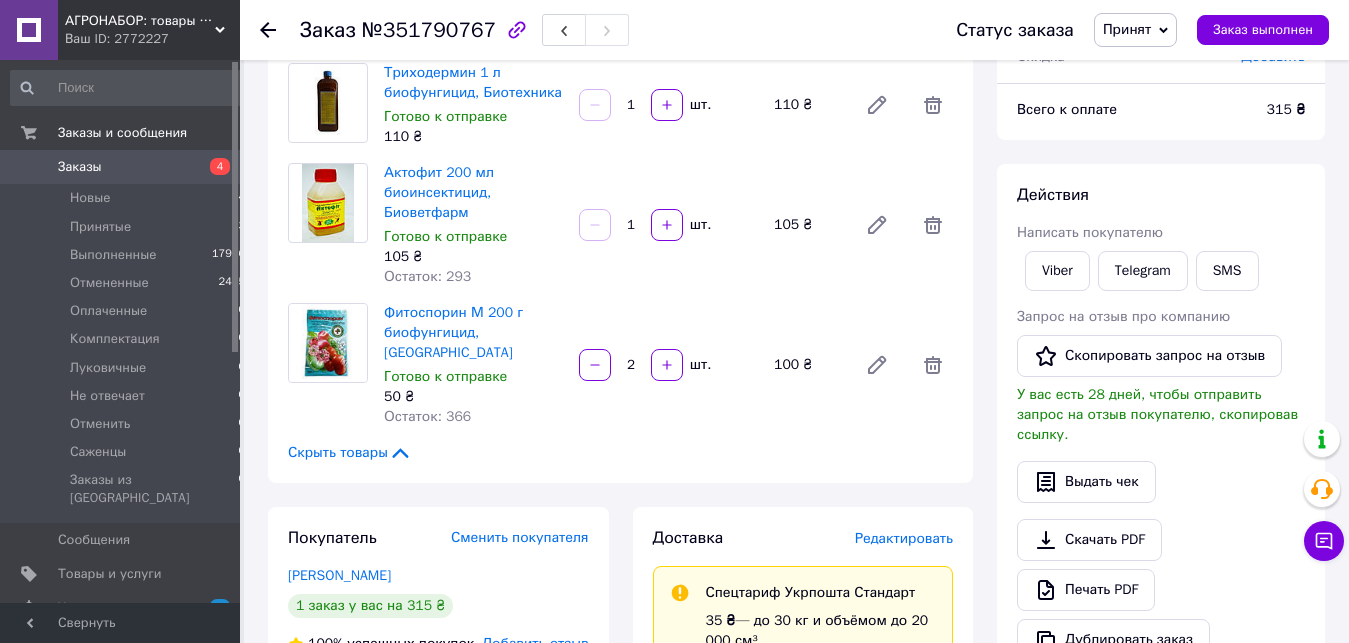 scroll, scrollTop: 0, scrollLeft: 0, axis: both 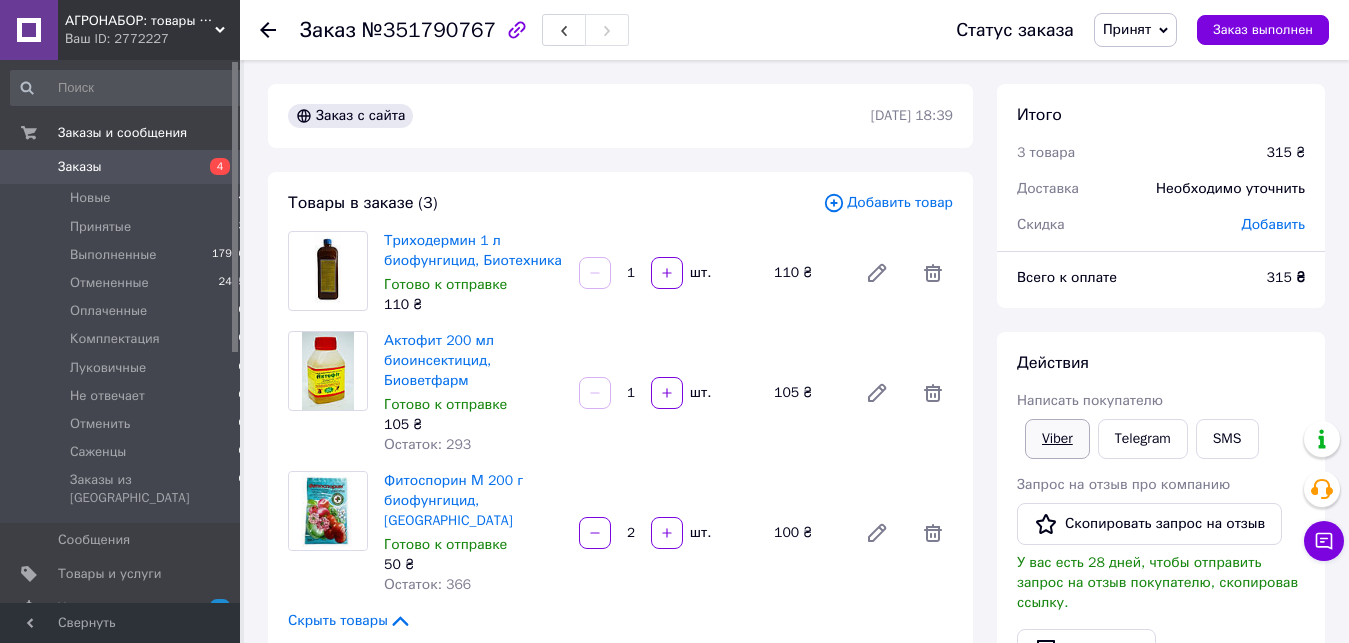 click on "Viber" at bounding box center [1057, 439] 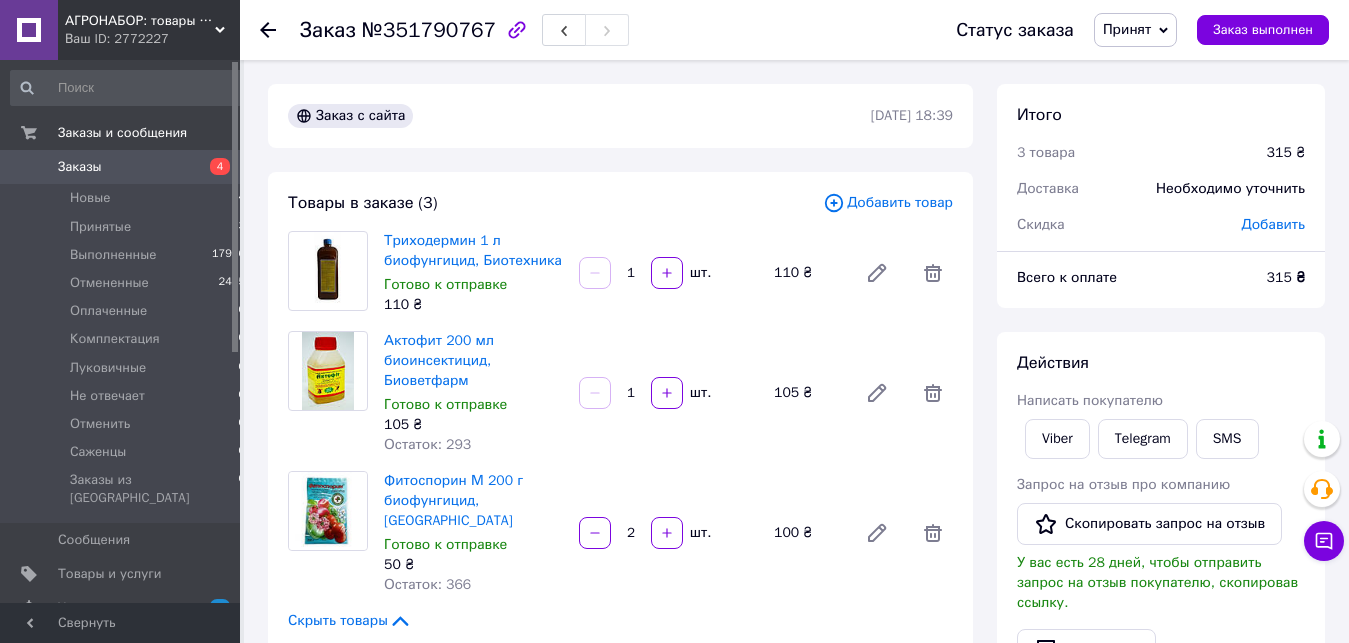 click on "Итого 3 товара 315 ₴ Доставка Необходимо уточнить Скидка Добавить Всего к оплате 315 ₴ Действия Написать покупателю Viber Telegram SMS Запрос на отзыв про компанию   Скопировать запрос на отзыв У вас есть 28 дней, чтобы отправить запрос на отзыв покупателю, скопировав ссылку.   Выдать чек   Скачать PDF   Печать PDF   Дублировать заказ Метки Личные заметки, которые видите только вы. По ним можно фильтровать заказы Примечания Осталось 300 символов Очистить Сохранить" at bounding box center [1161, 938] 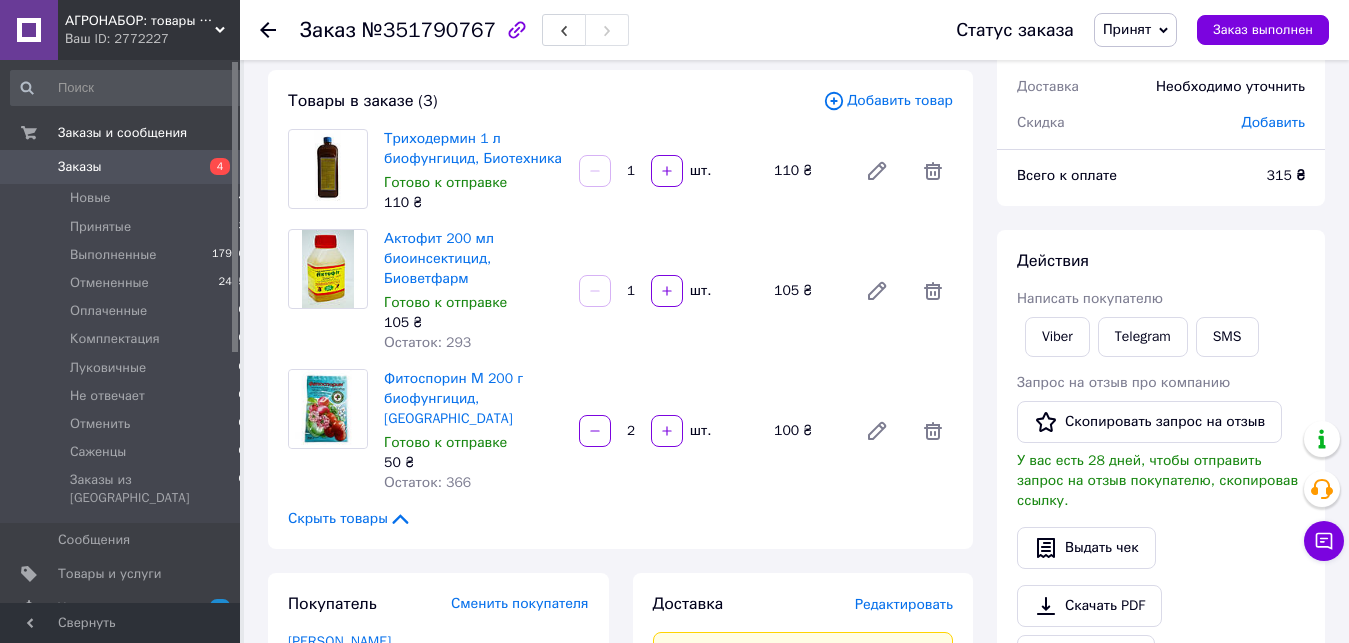 scroll, scrollTop: 0, scrollLeft: 0, axis: both 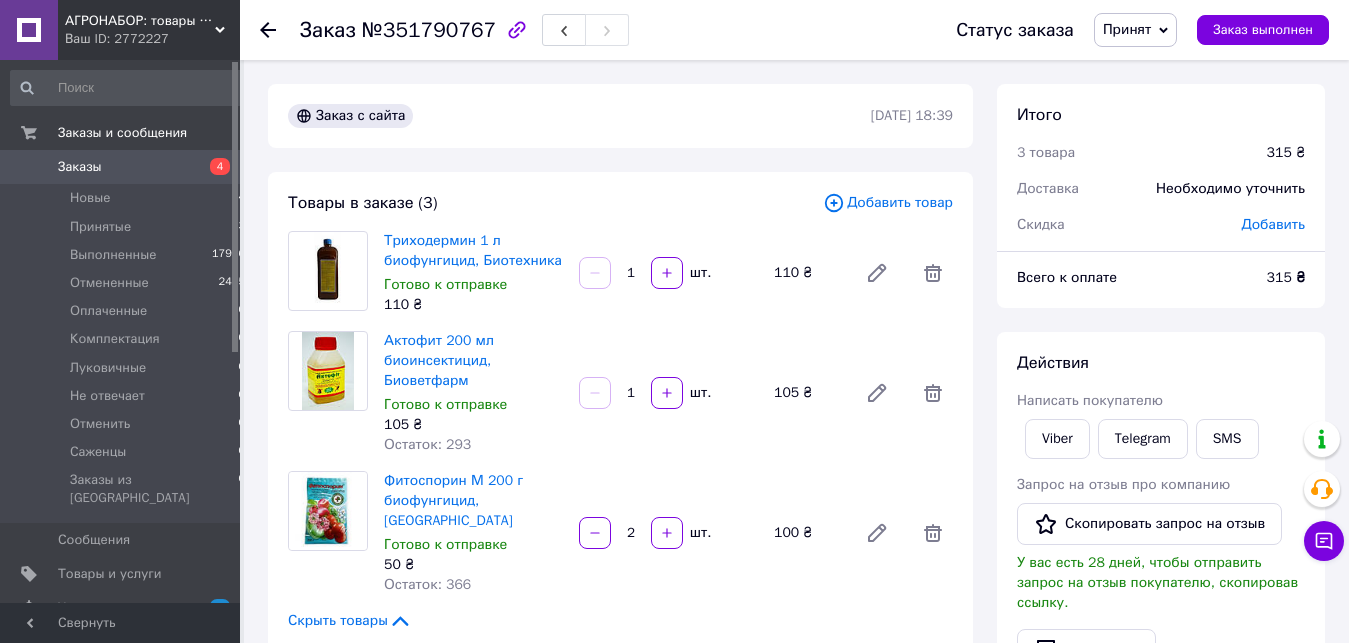 click on "Принят" at bounding box center [1127, 29] 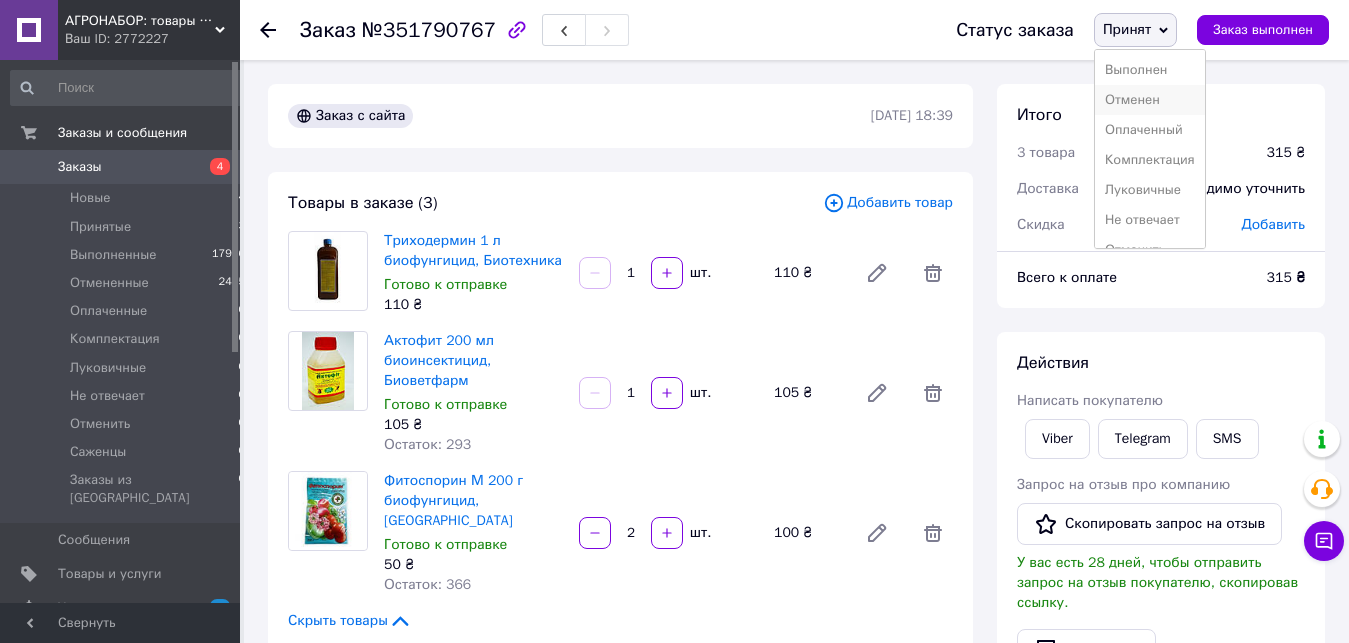 click on "Отменен" at bounding box center [1150, 100] 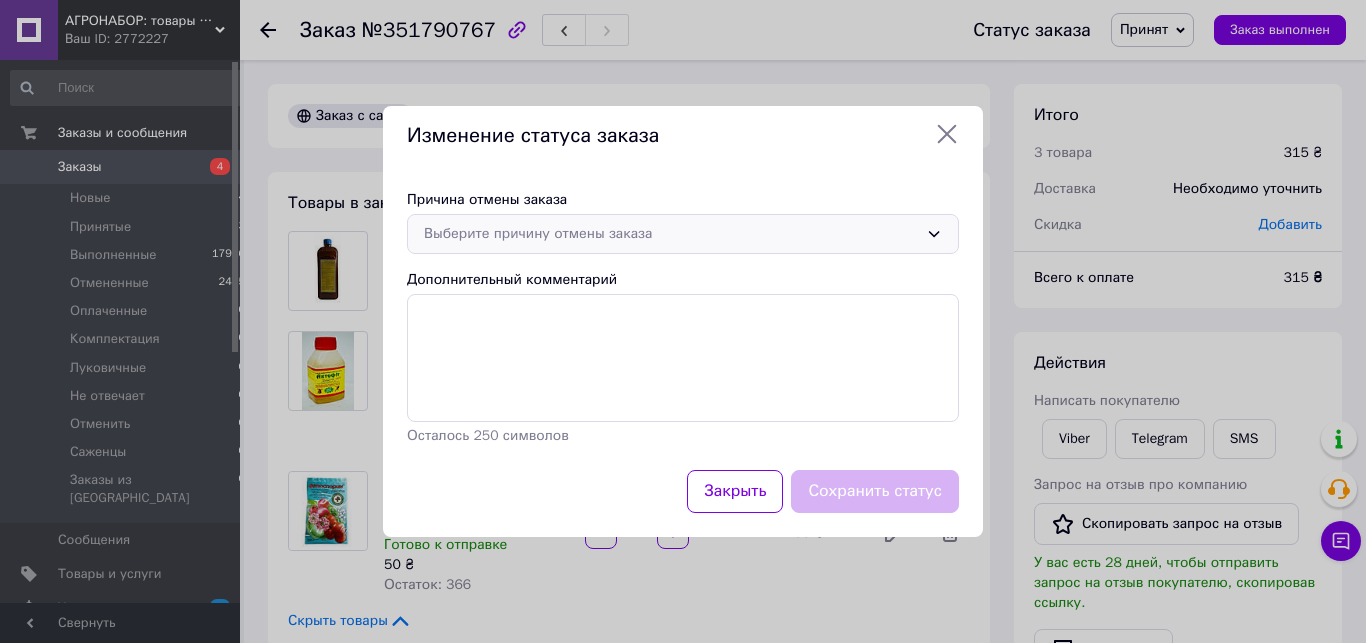 click on "Выберите причину отмены заказа" at bounding box center (683, 234) 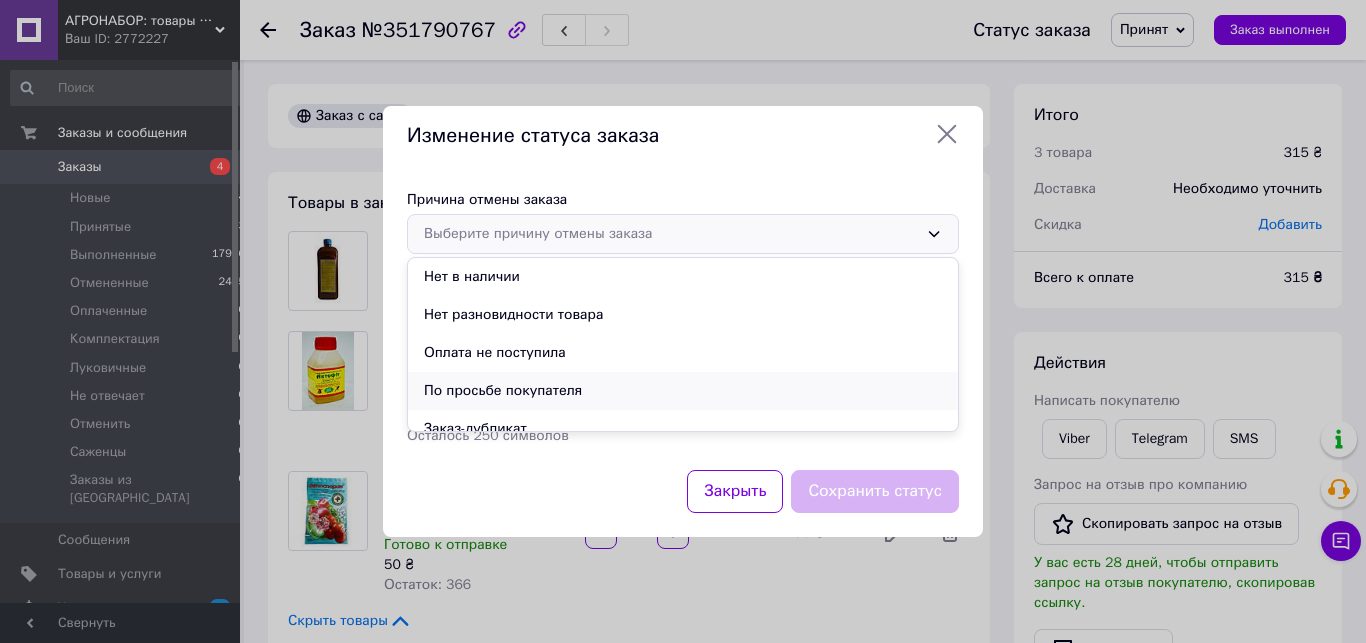 click on "По просьбе покупателя" at bounding box center (683, 391) 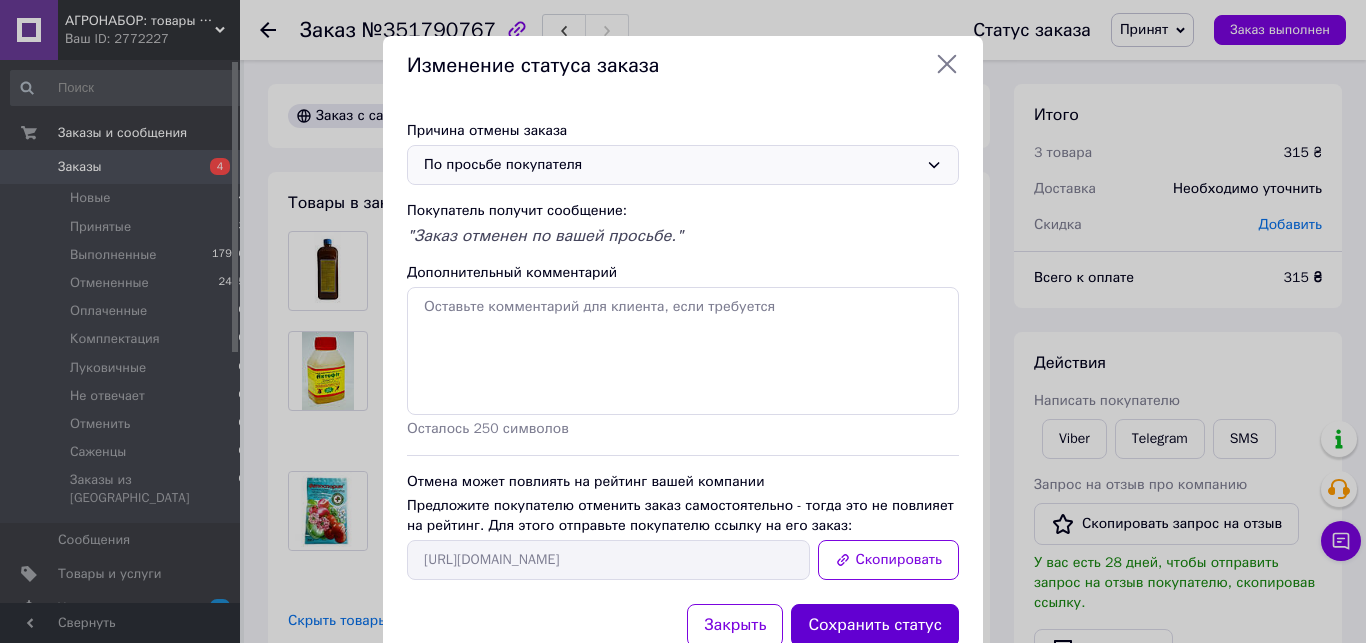 click on "Сохранить статус" at bounding box center (875, 625) 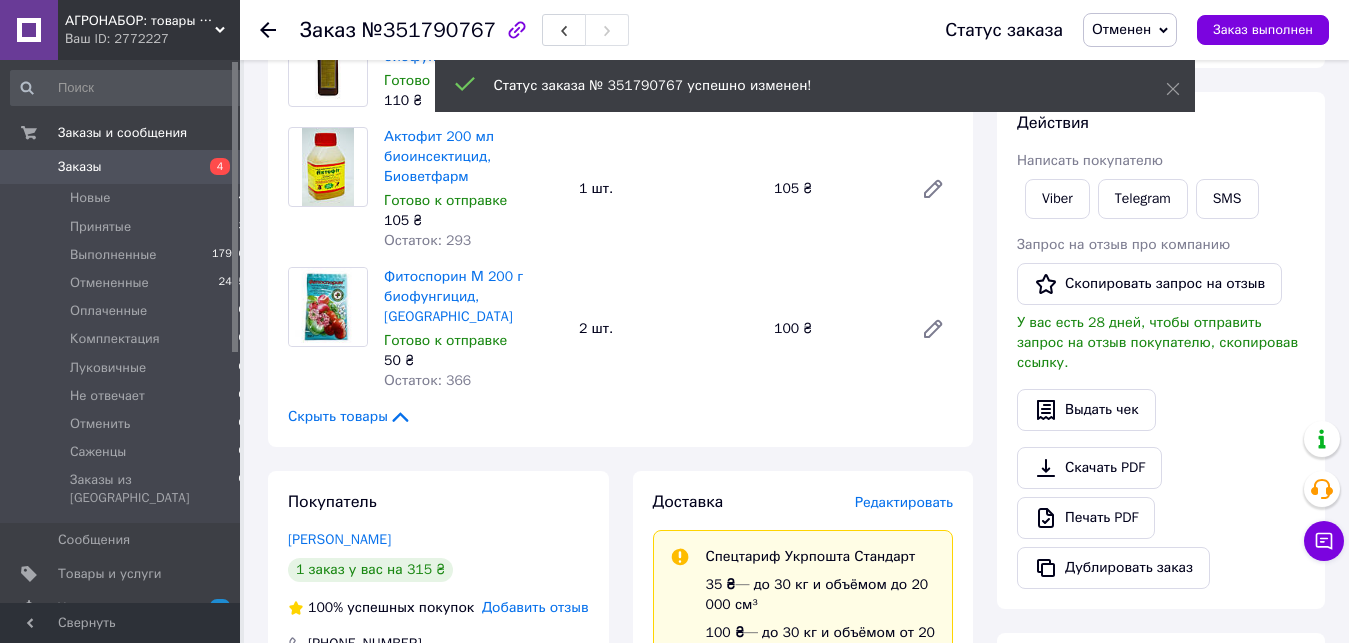 scroll, scrollTop: 306, scrollLeft: 0, axis: vertical 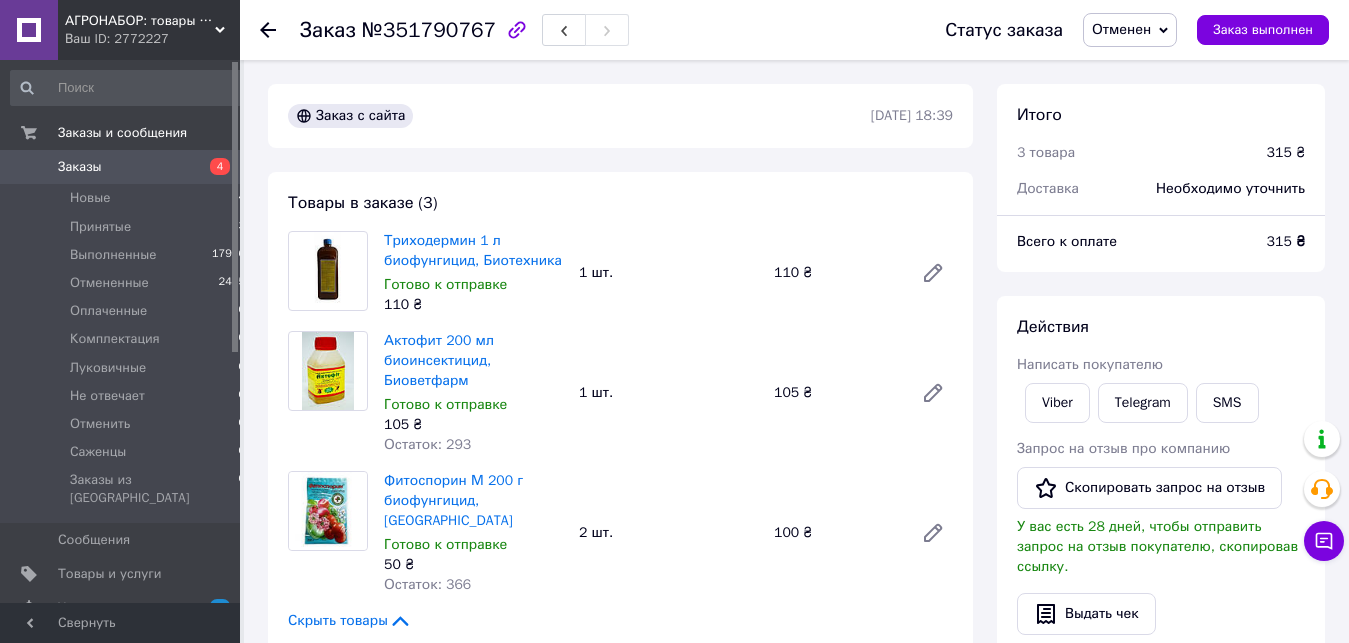 click 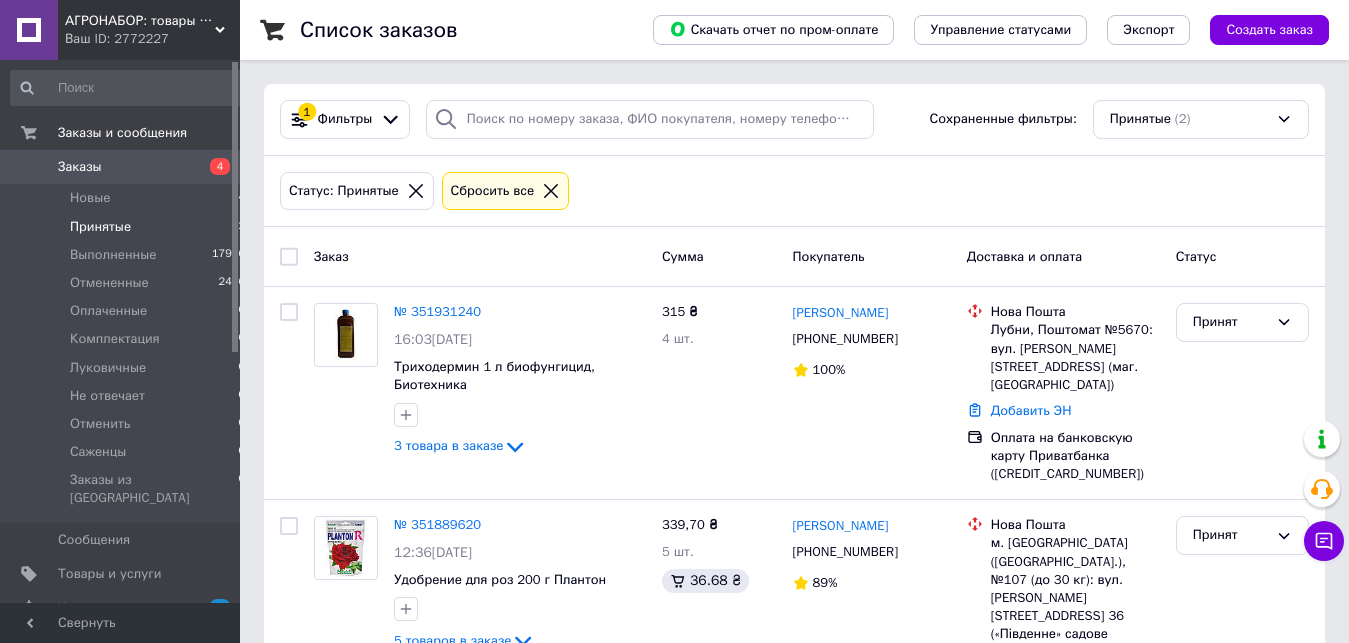 click on "Принятые" at bounding box center [100, 227] 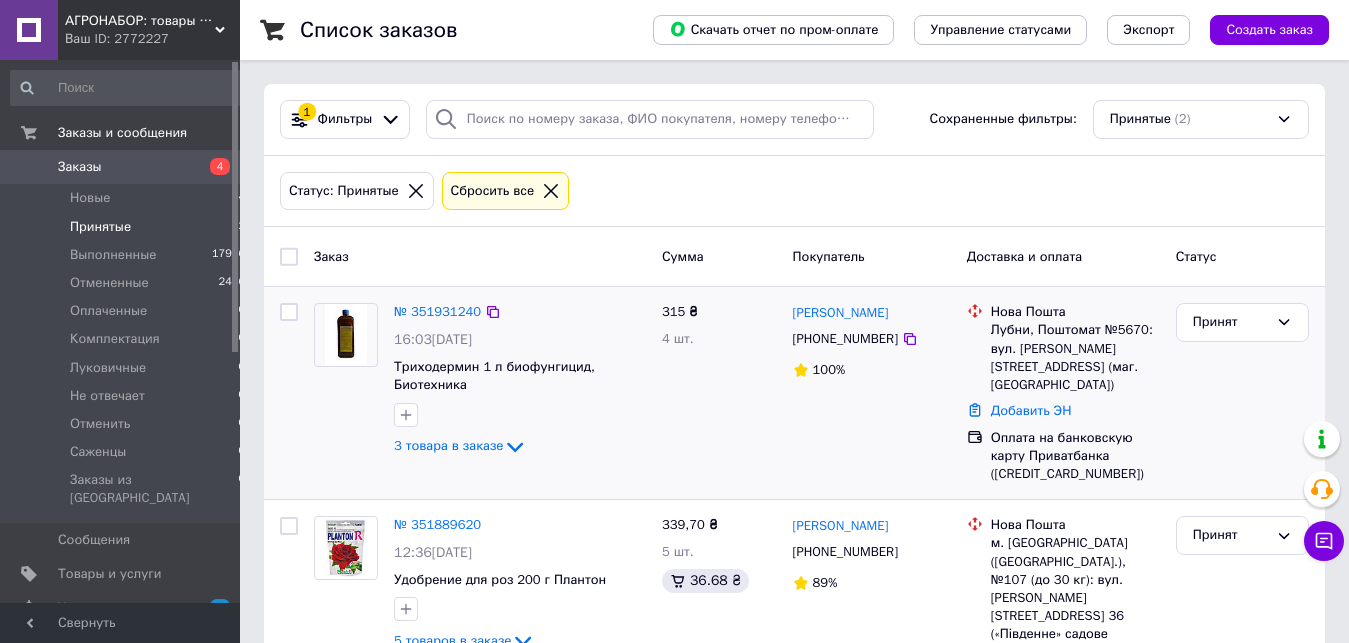 scroll, scrollTop: 57, scrollLeft: 0, axis: vertical 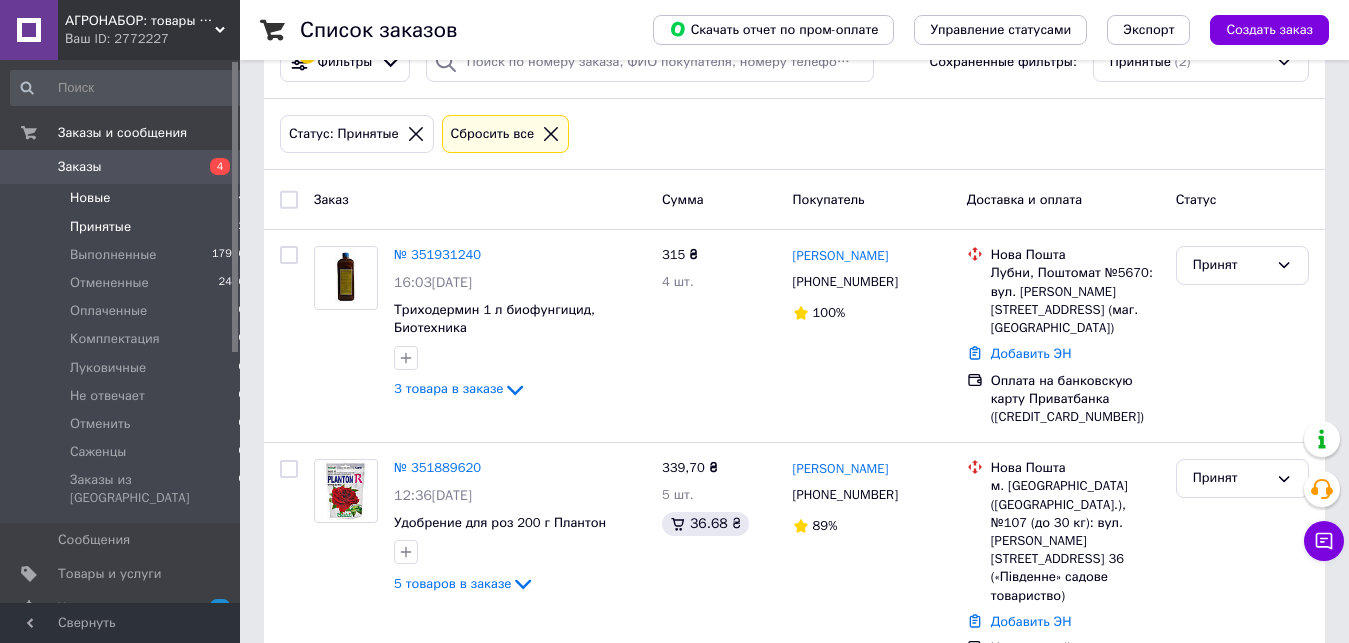click on "Новые" at bounding box center (90, 198) 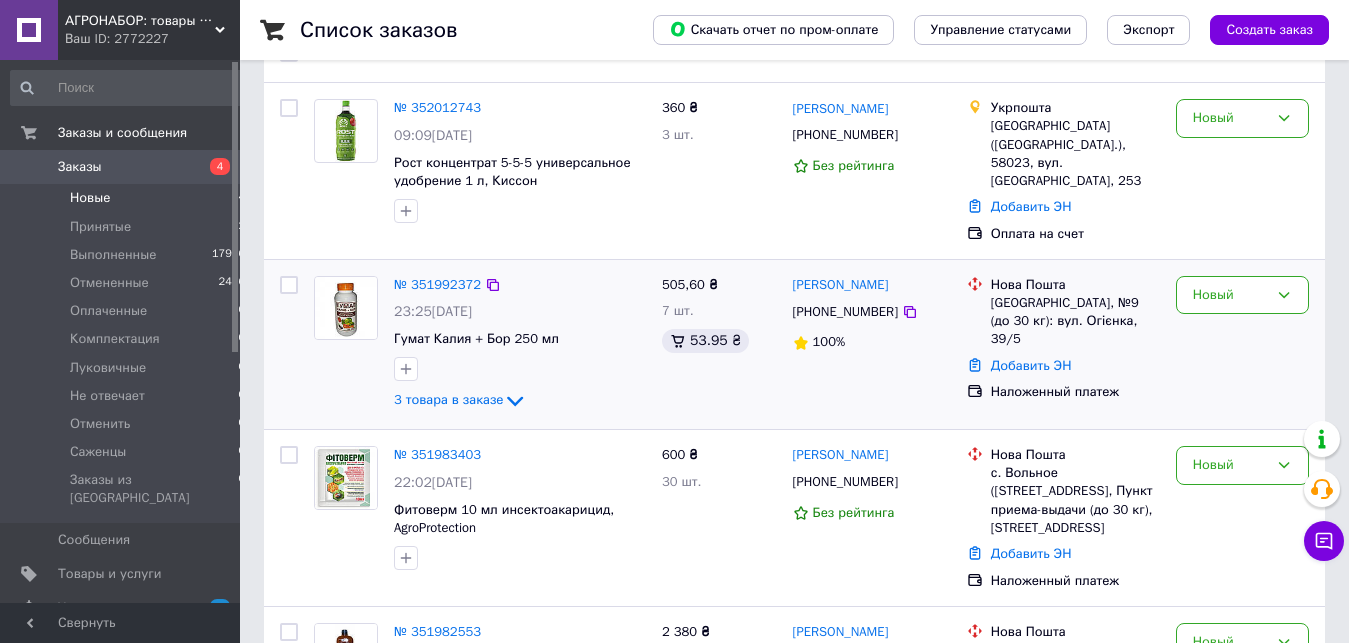 scroll, scrollTop: 360, scrollLeft: 0, axis: vertical 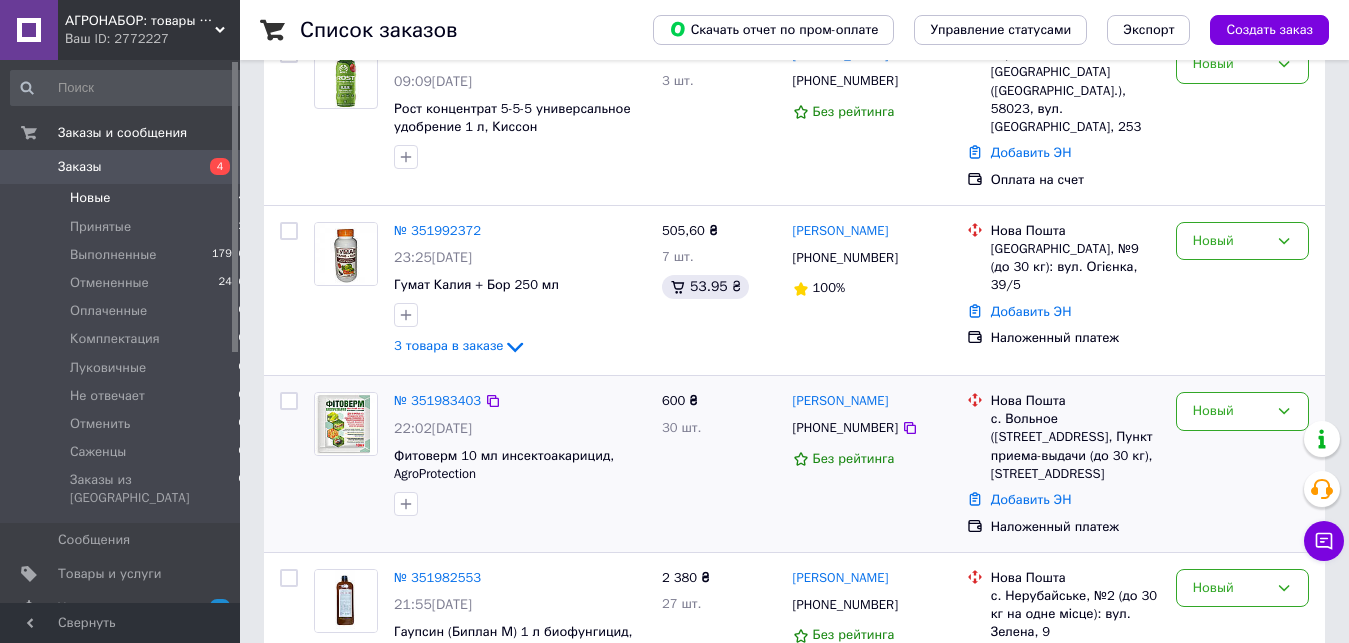 drag, startPoint x: 1108, startPoint y: 451, endPoint x: 985, endPoint y: 401, distance: 132.77425 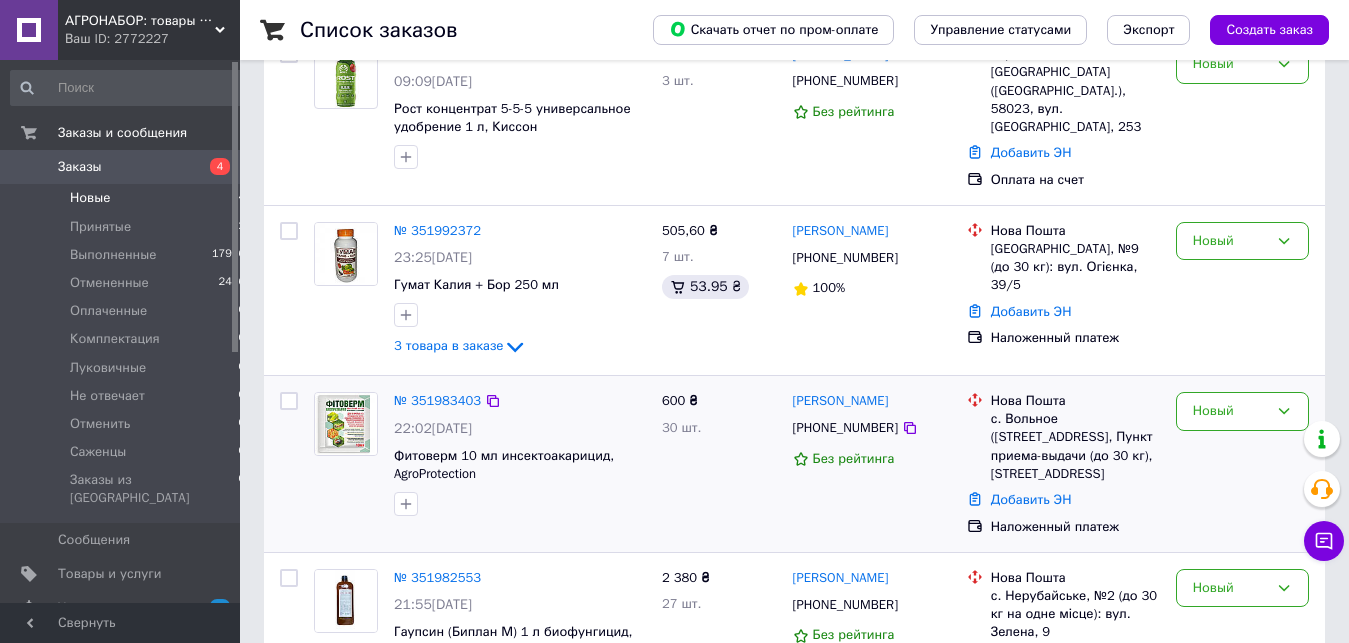 drag, startPoint x: 1112, startPoint y: 459, endPoint x: 992, endPoint y: 401, distance: 133.28166 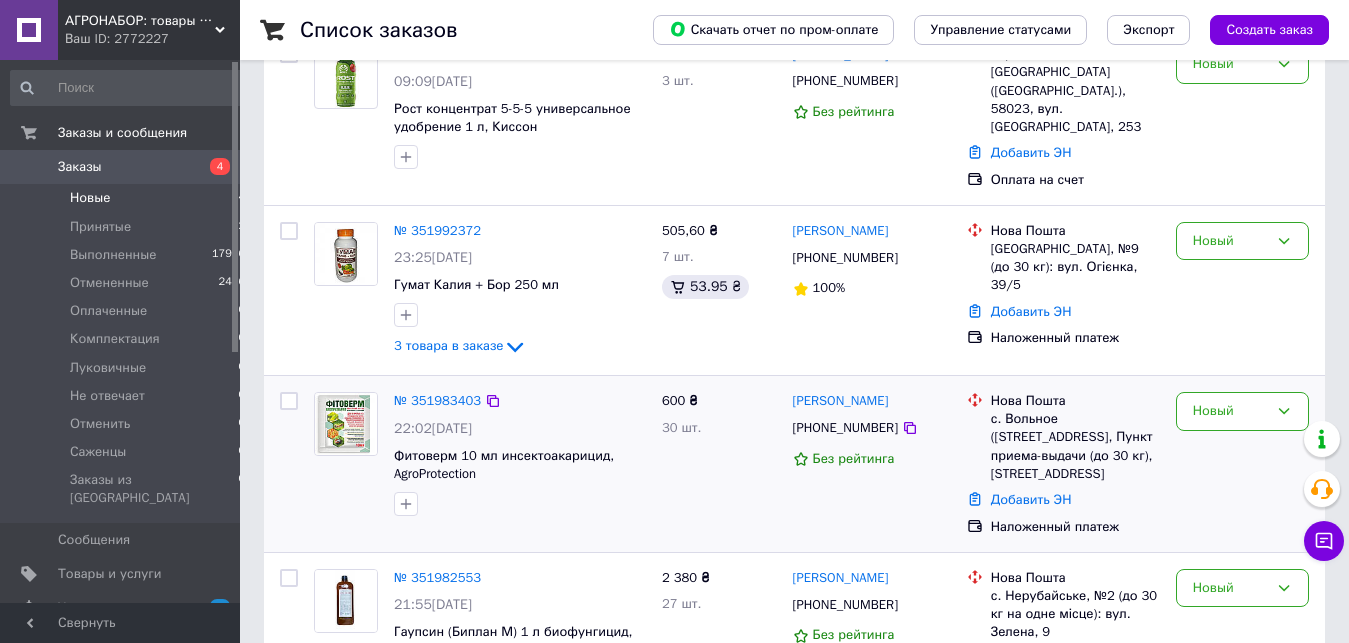 copy on "с. Вольное ([STREET_ADDRESS], Пункт приема-выдачи (до 30 кг), [STREET_ADDRESS]" 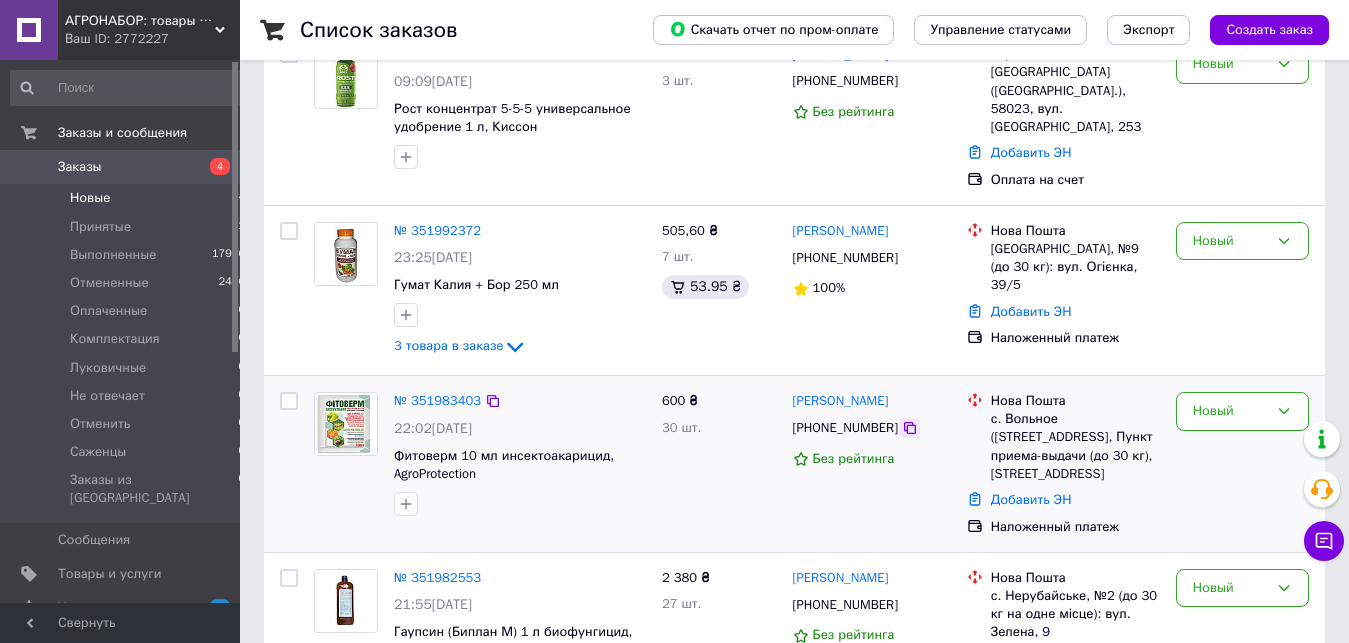 click 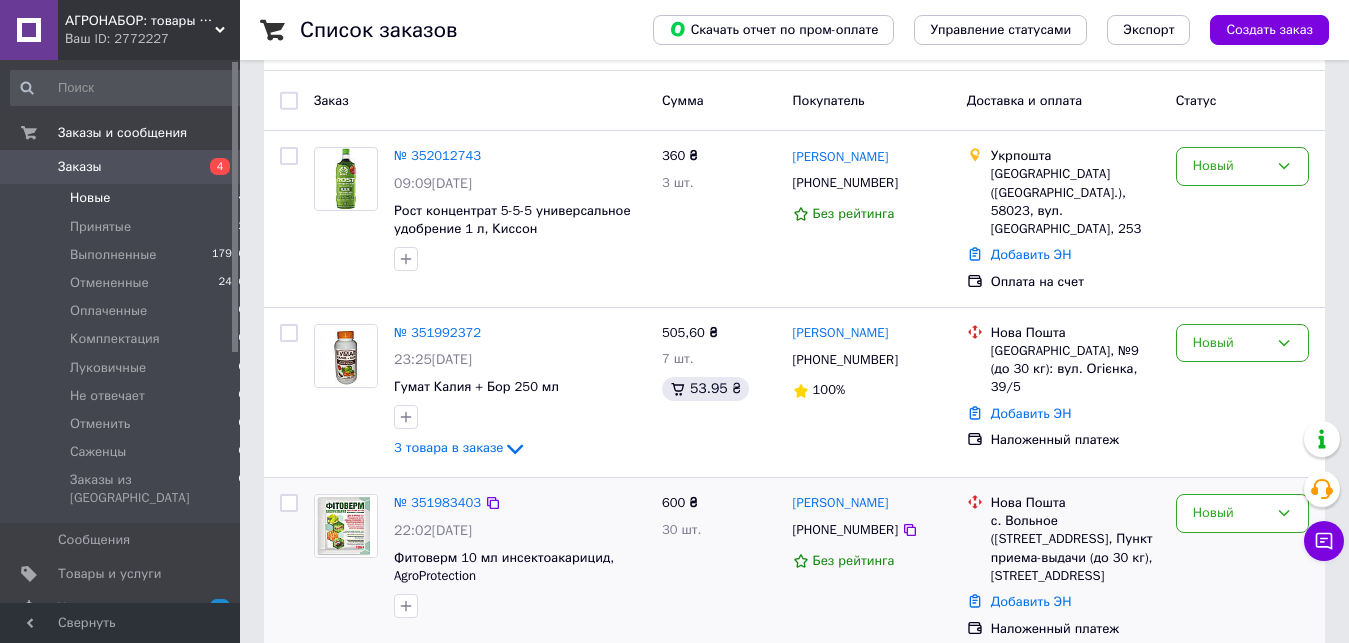 scroll, scrollTop: 54, scrollLeft: 0, axis: vertical 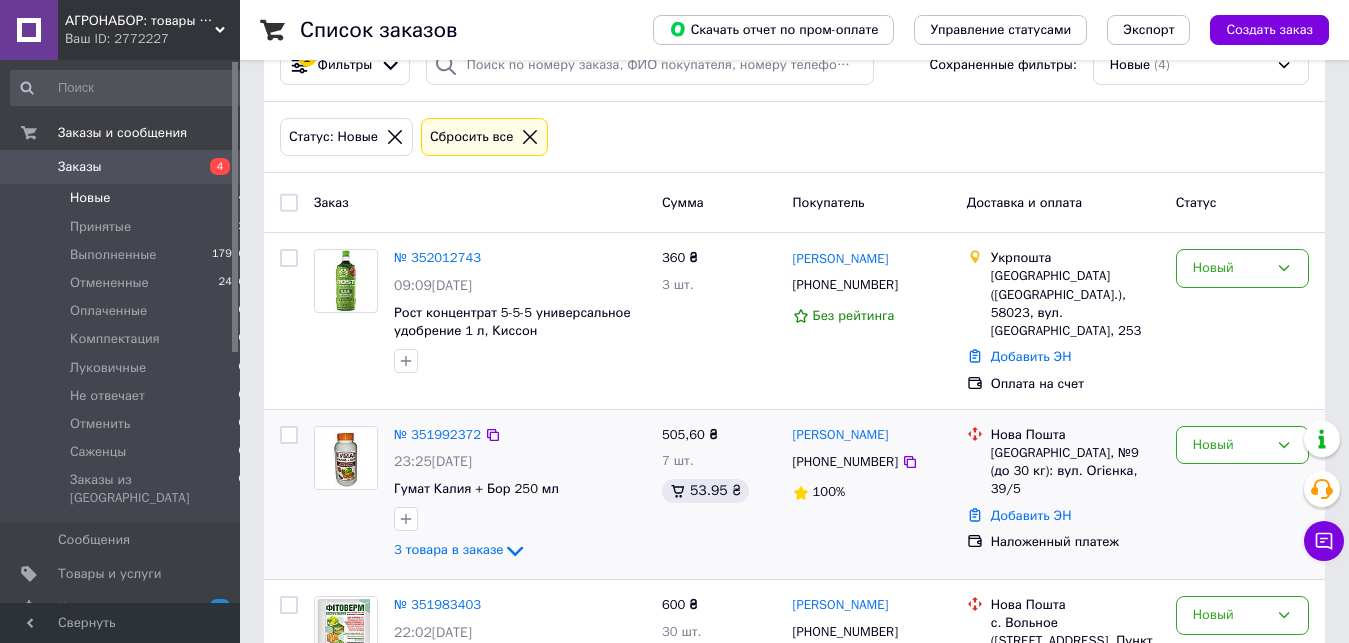 drag, startPoint x: 1022, startPoint y: 469, endPoint x: 992, endPoint y: 439, distance: 42.426407 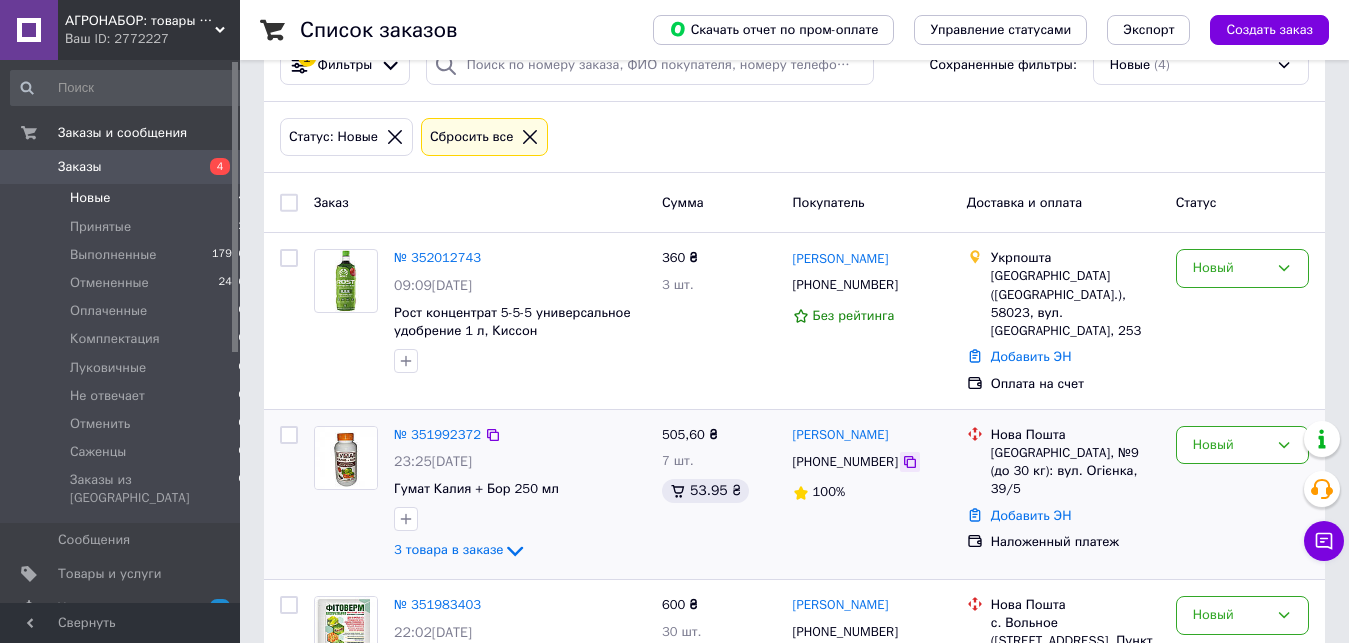click 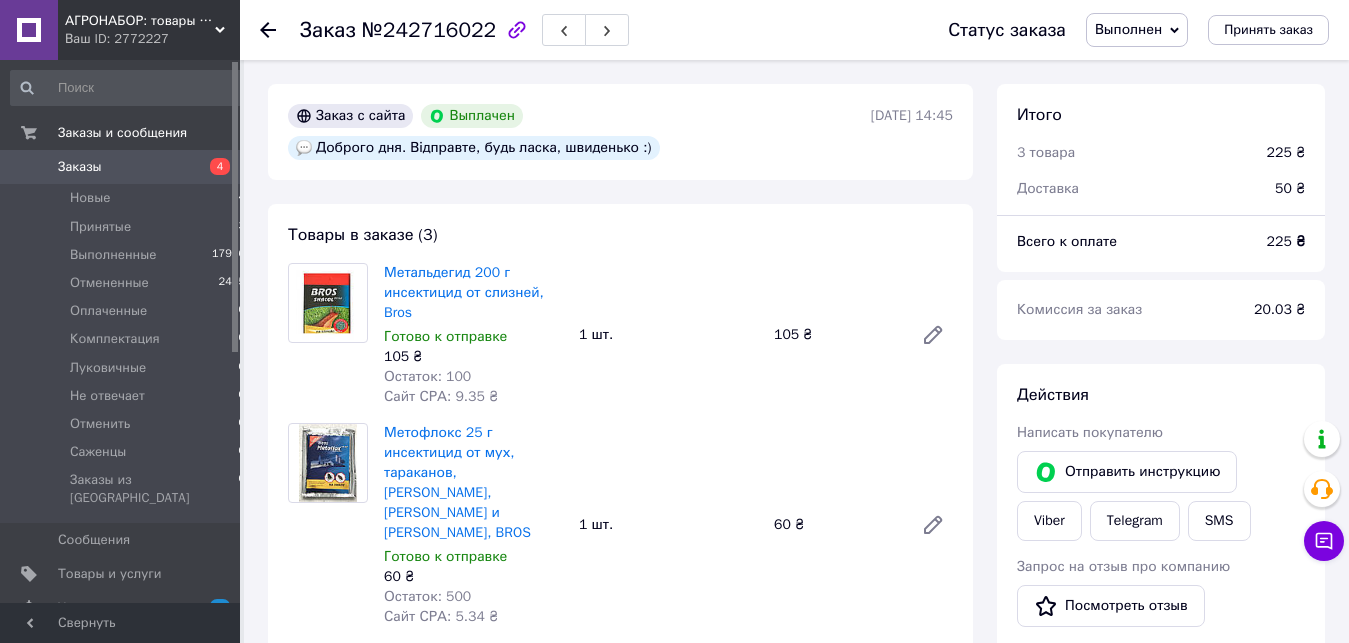 scroll, scrollTop: 0, scrollLeft: 0, axis: both 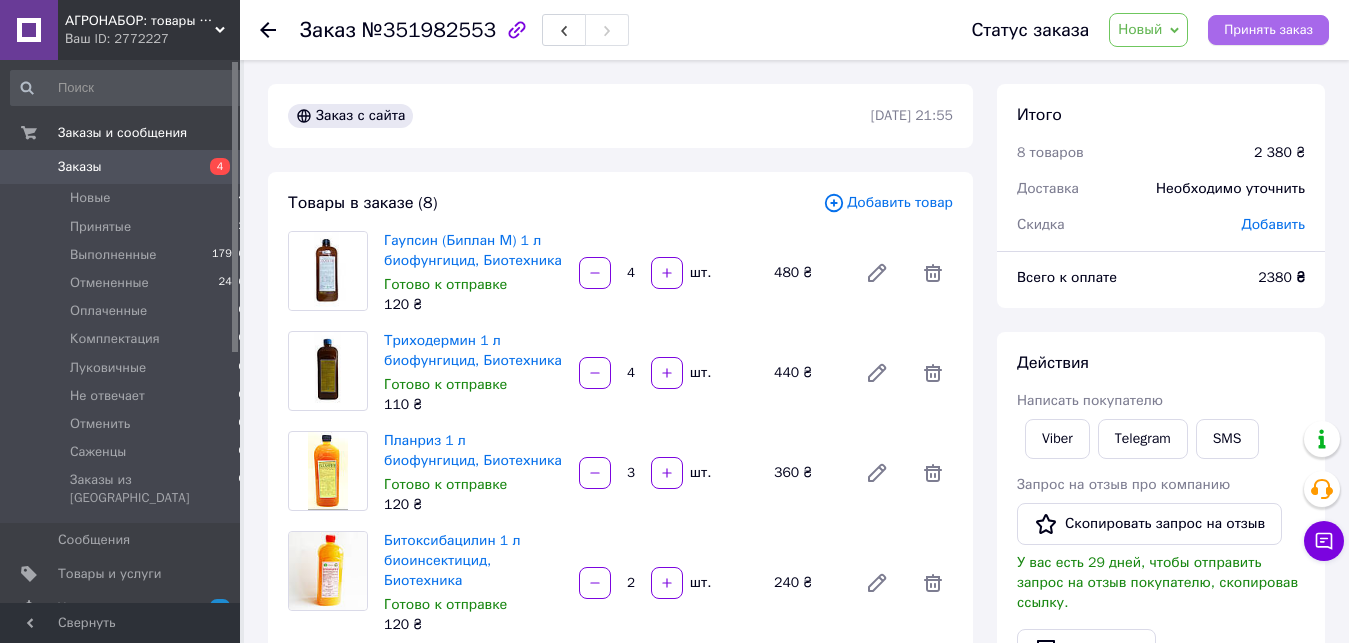 click on "Принять заказ" at bounding box center (1268, 30) 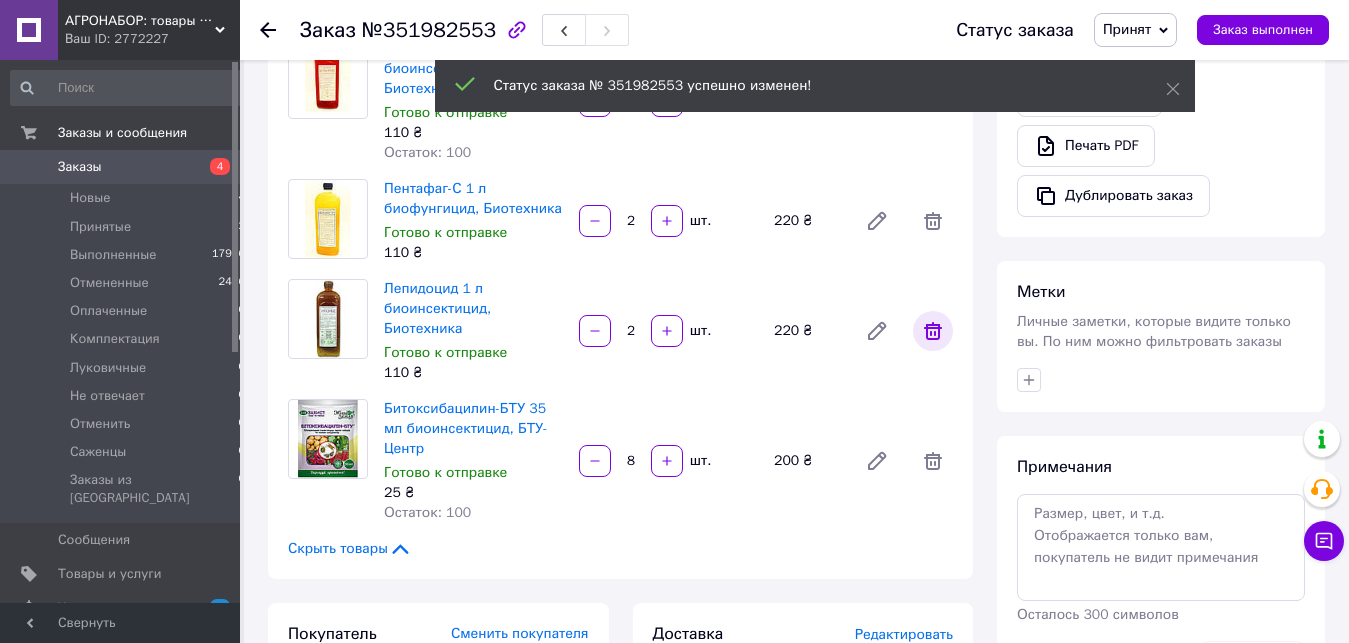 scroll, scrollTop: 1020, scrollLeft: 0, axis: vertical 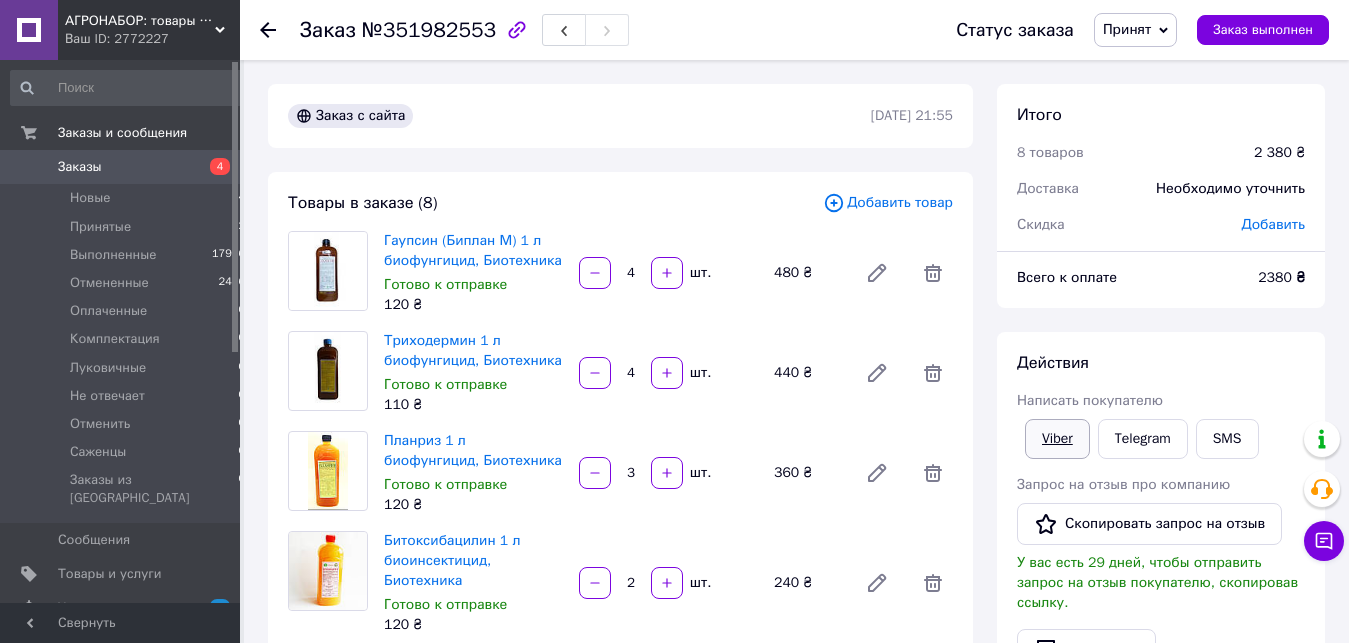 click on "Viber" at bounding box center [1057, 439] 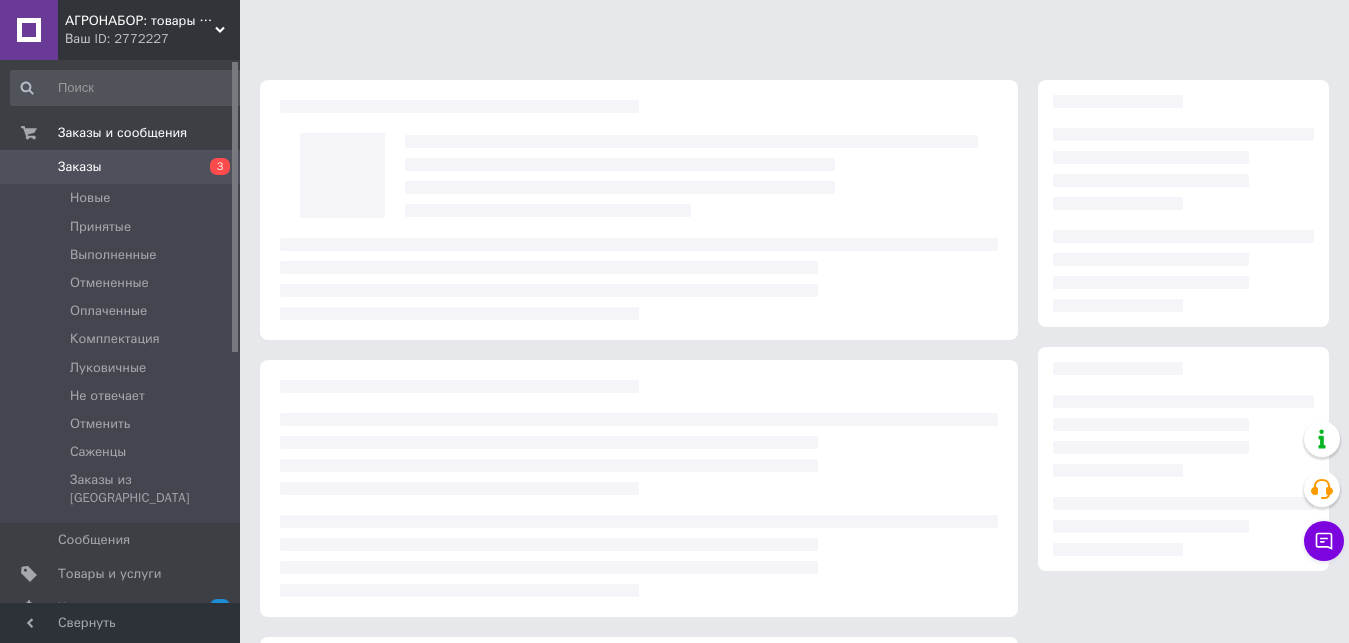 scroll, scrollTop: 0, scrollLeft: 0, axis: both 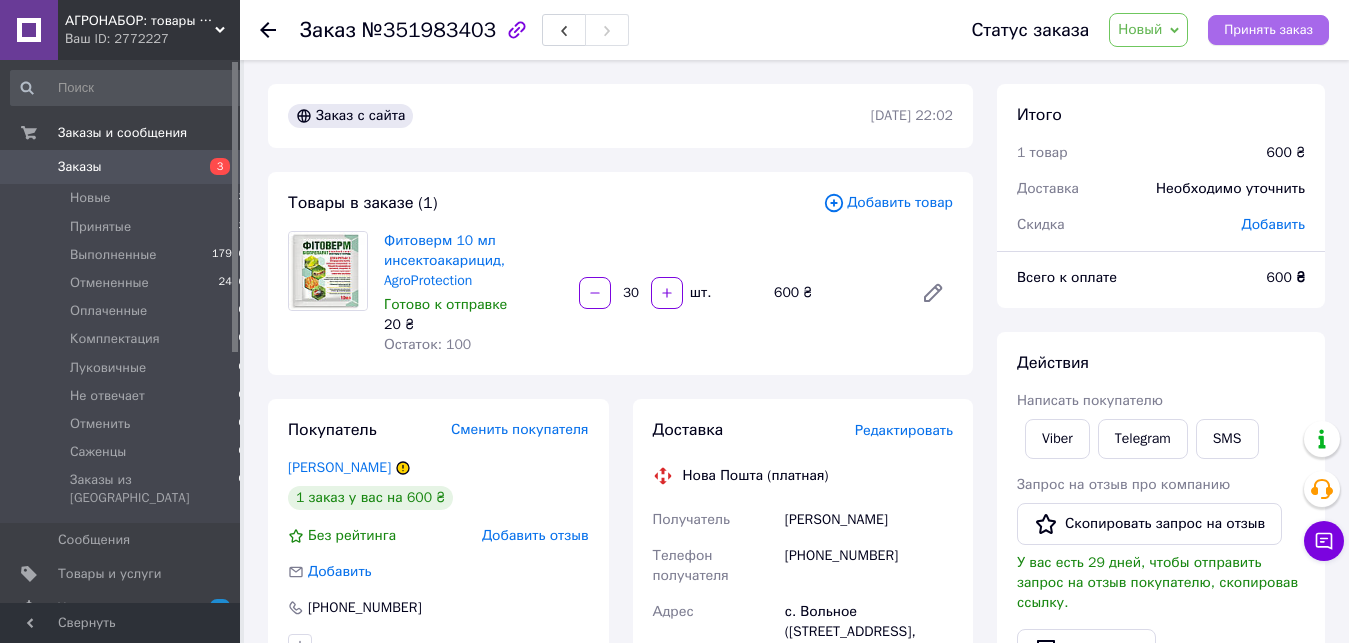 click on "Принять заказ" at bounding box center (1268, 30) 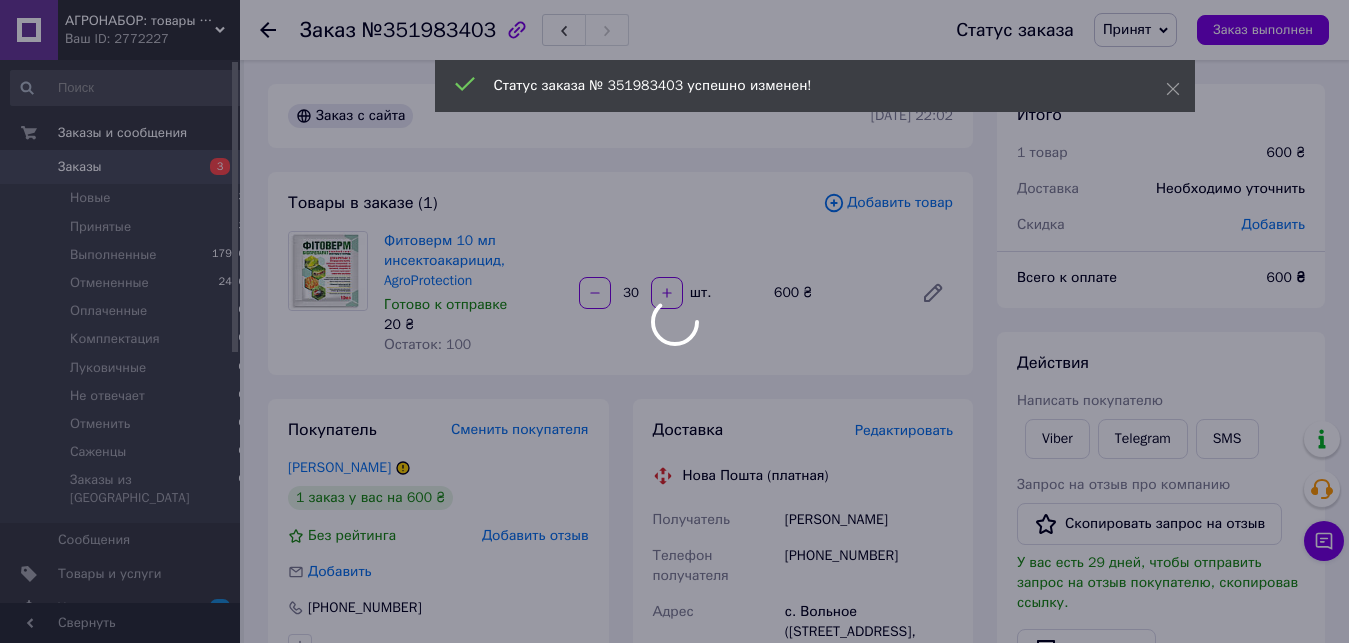 scroll, scrollTop: 204, scrollLeft: 0, axis: vertical 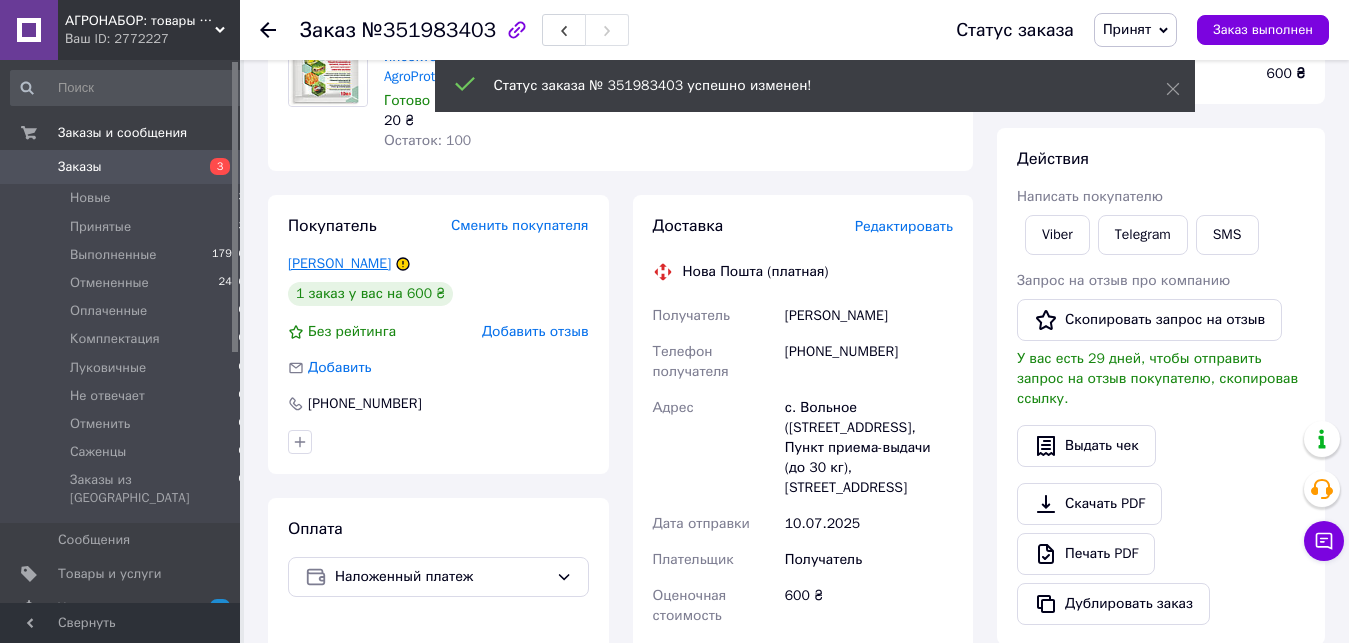 click on "Романчук Виктория" at bounding box center [339, 263] 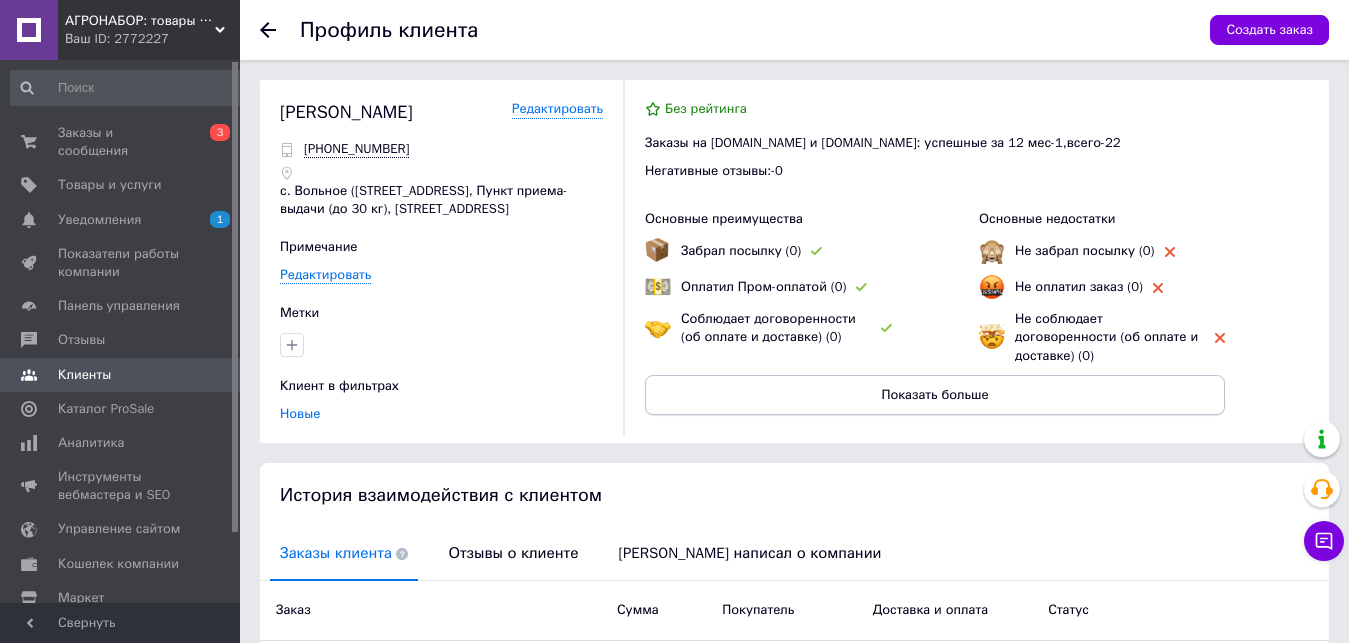 click on "Показать больше" at bounding box center [935, 395] 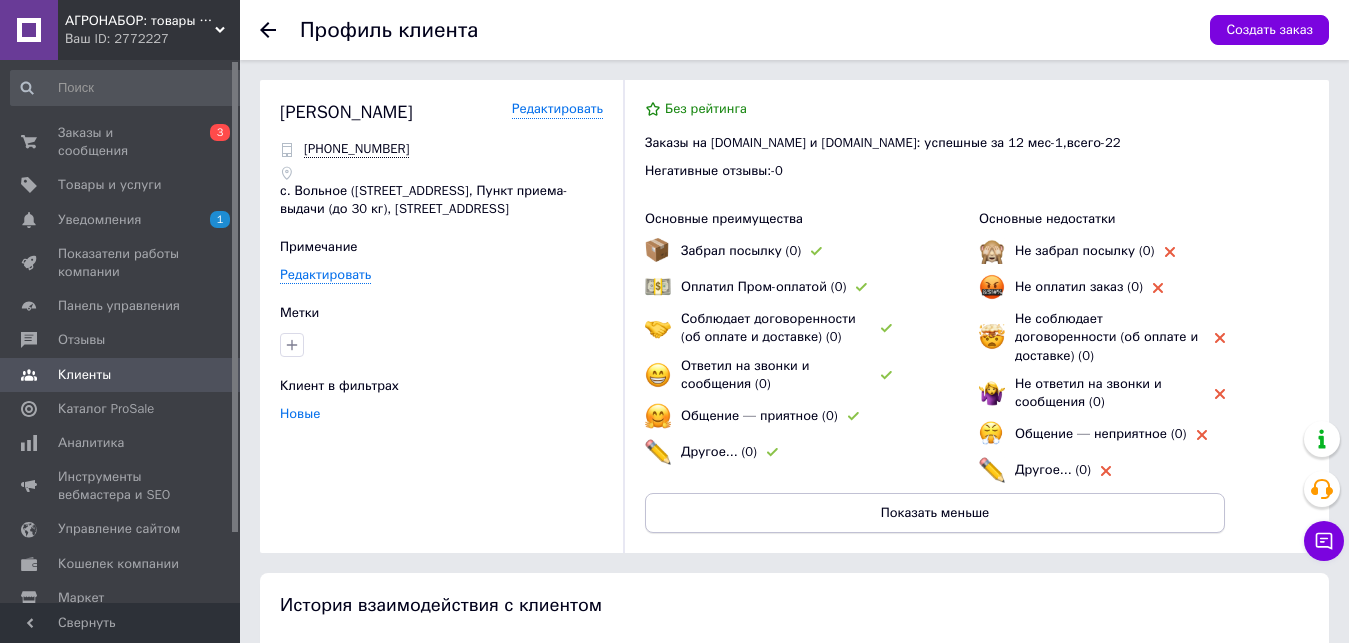 scroll, scrollTop: 364, scrollLeft: 0, axis: vertical 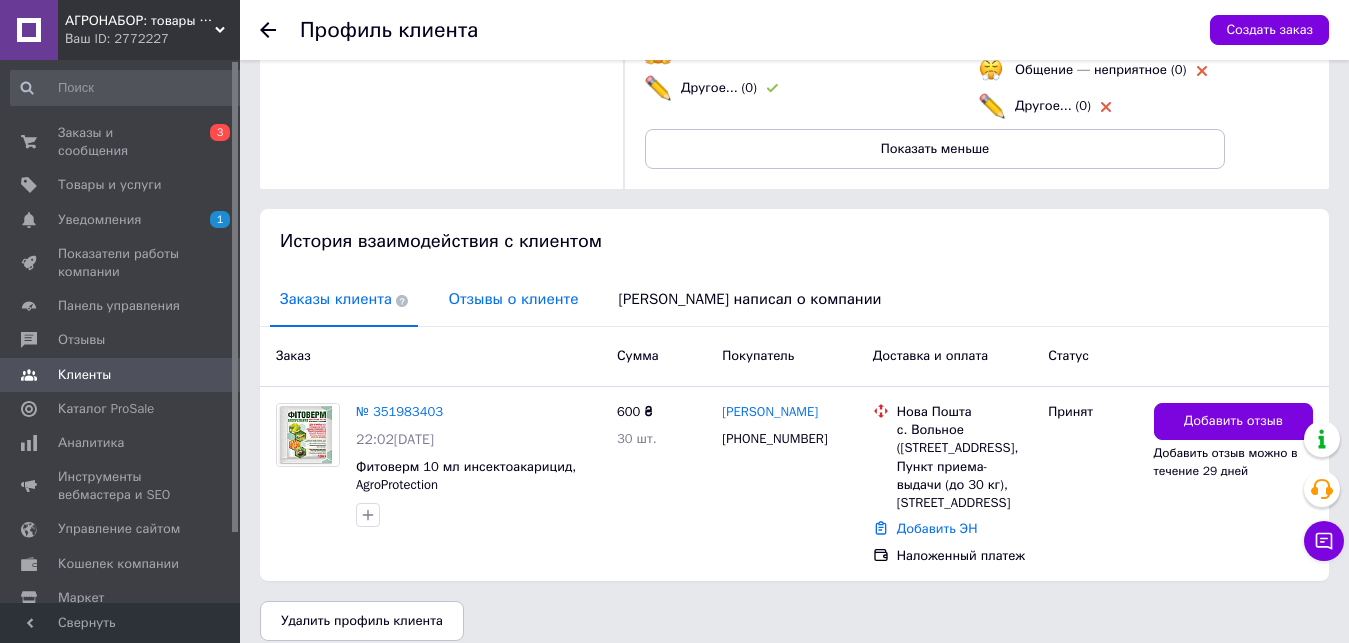click on "Отзывы о клиенте" at bounding box center (513, 299) 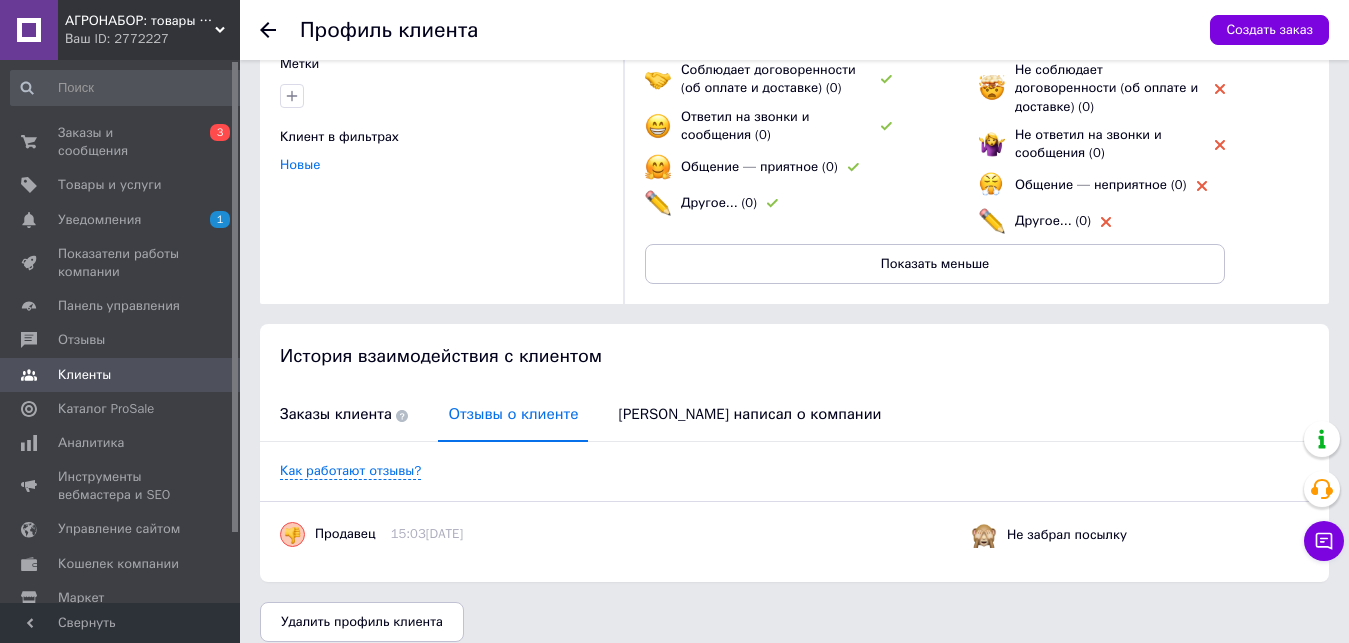 scroll, scrollTop: 0, scrollLeft: 0, axis: both 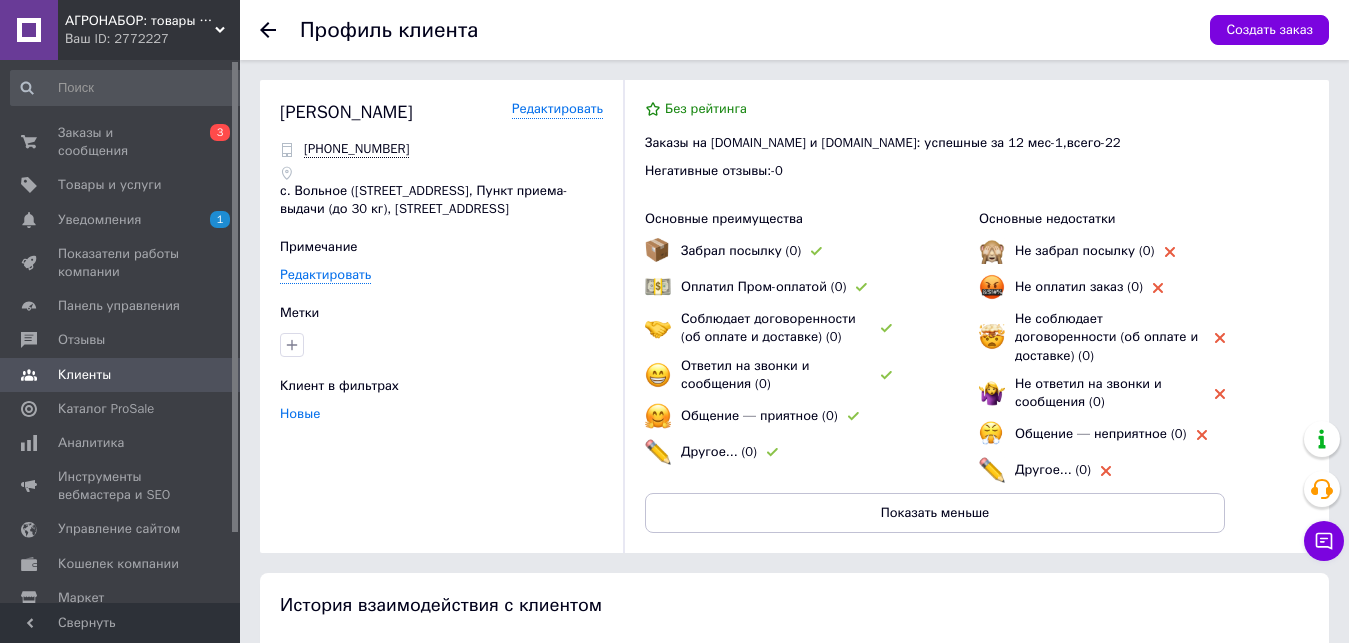 click 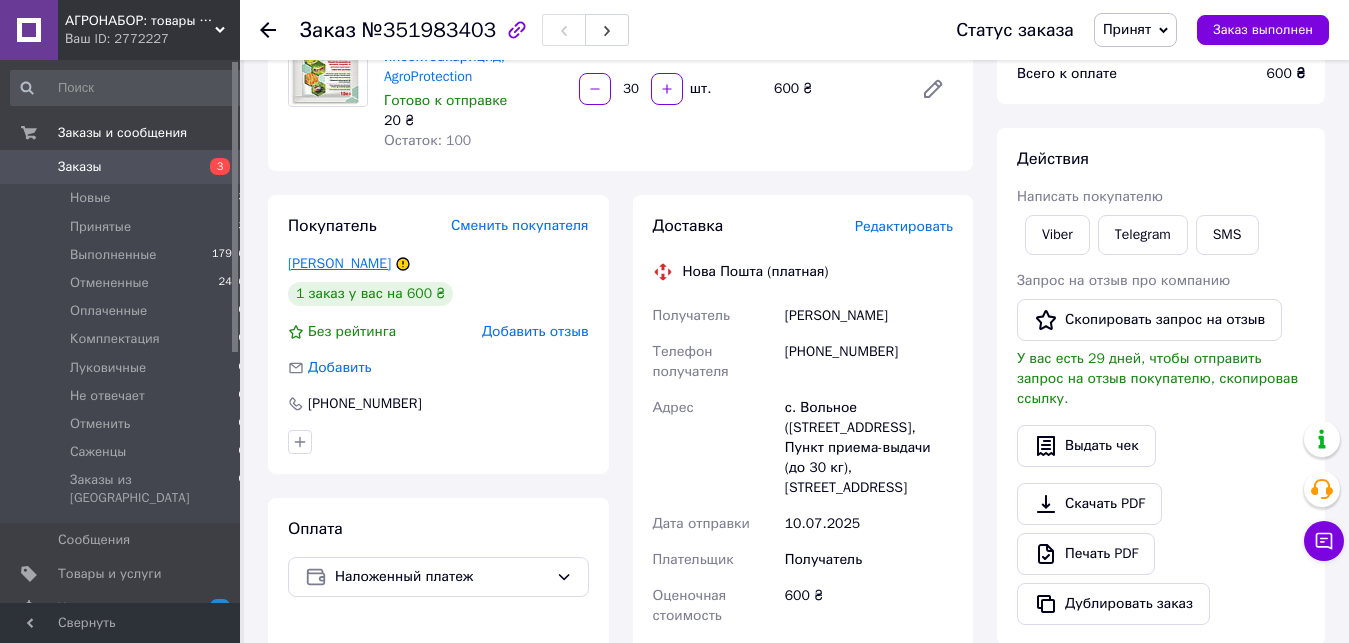 drag, startPoint x: 281, startPoint y: 261, endPoint x: 413, endPoint y: 264, distance: 132.03409 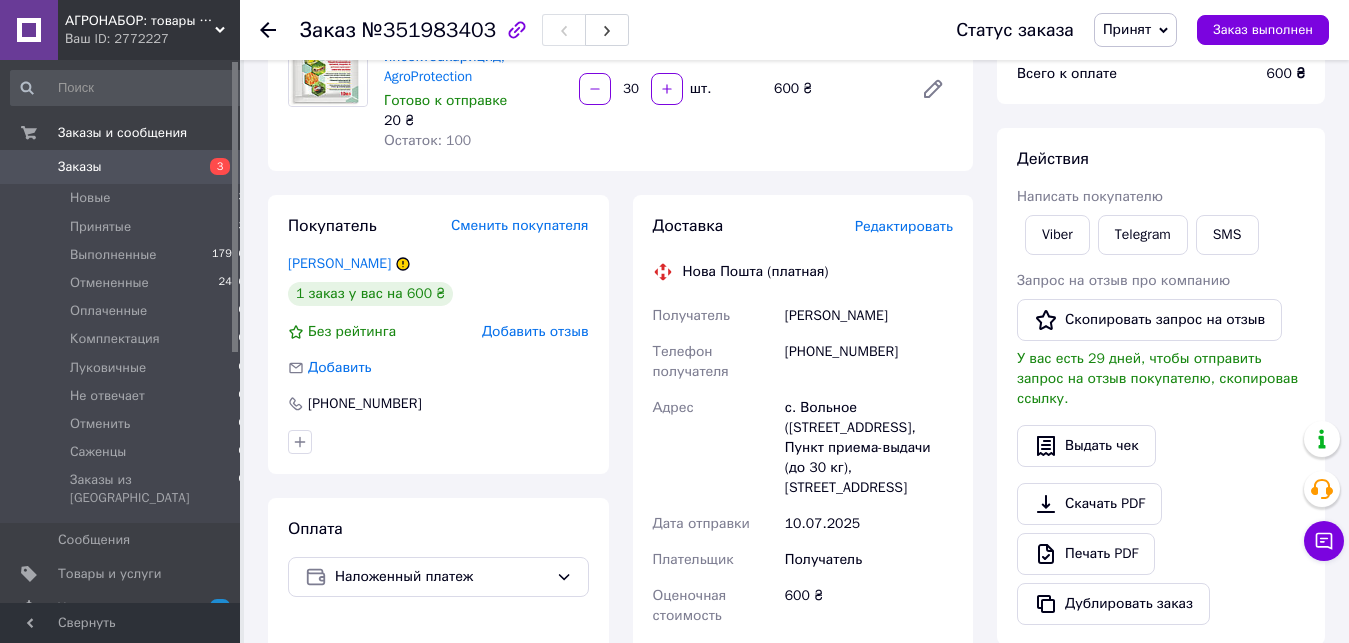 copy on "Романчук Виктория" 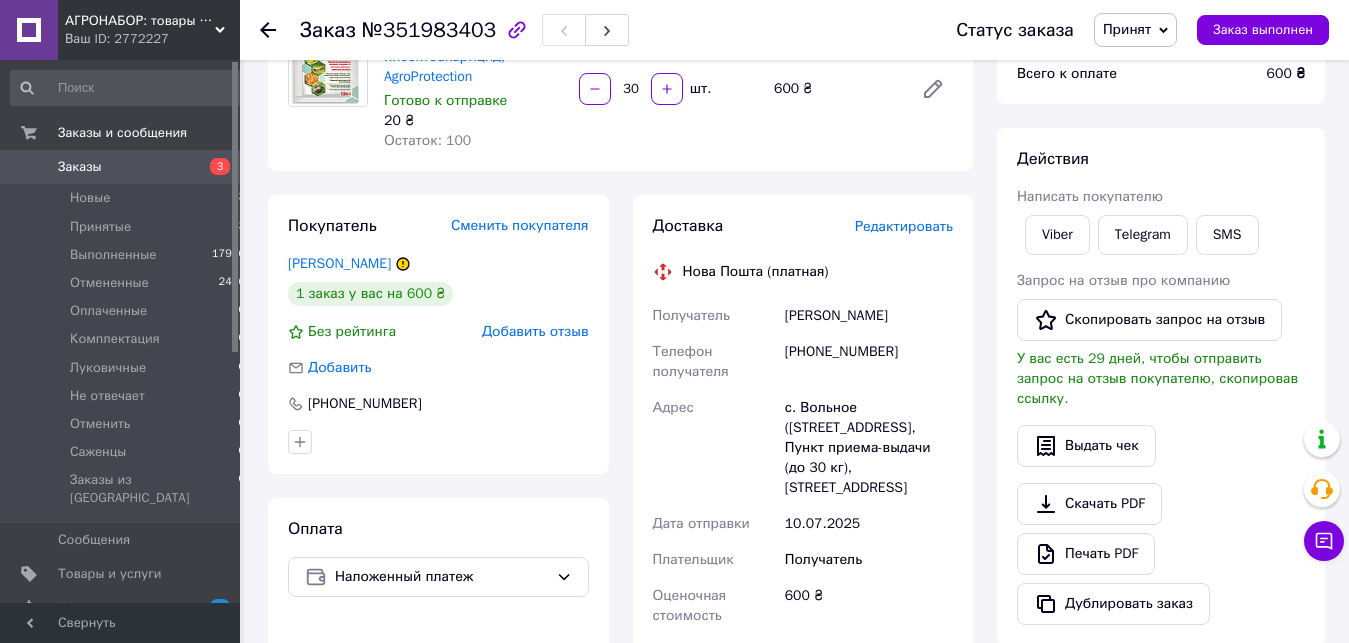 copy on "Романчук Виктория" 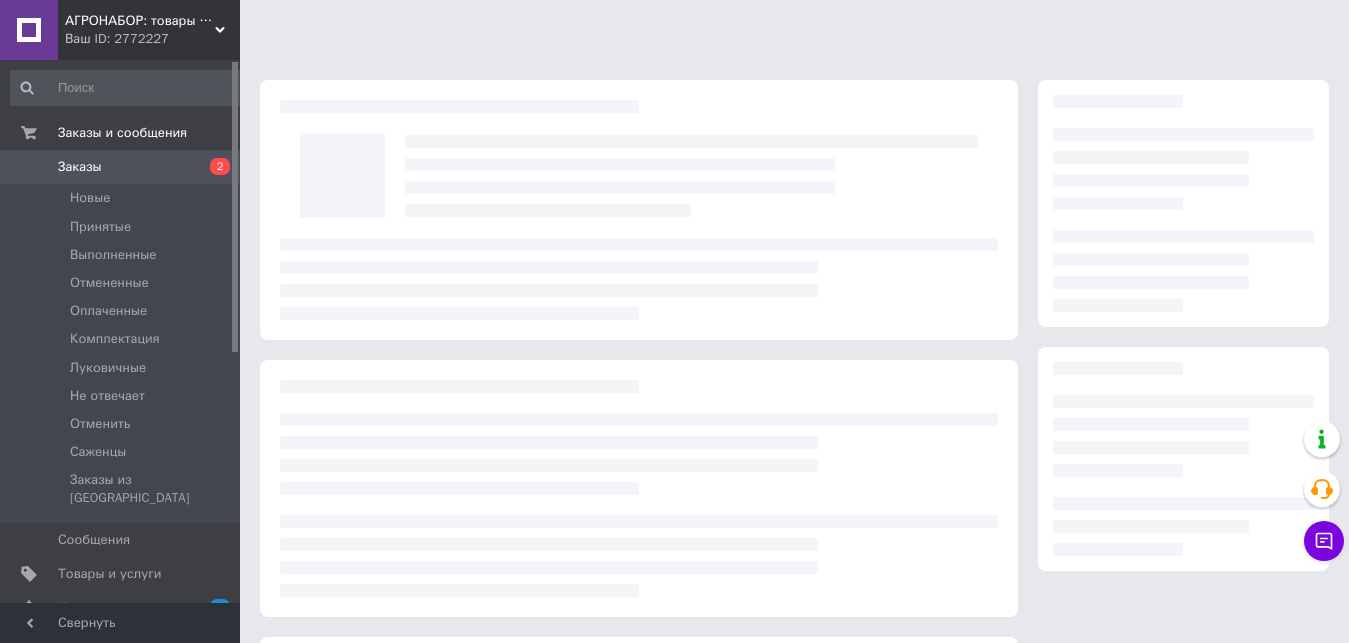 scroll, scrollTop: 0, scrollLeft: 0, axis: both 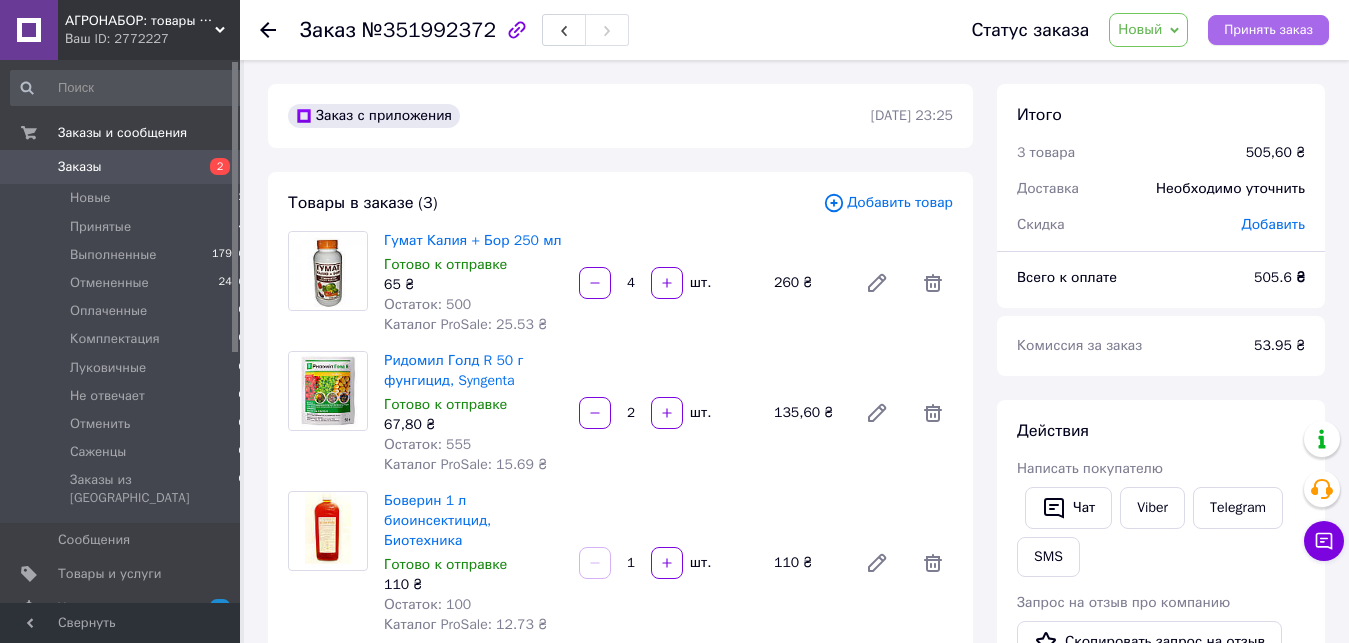 click on "Принять заказ" at bounding box center (1268, 30) 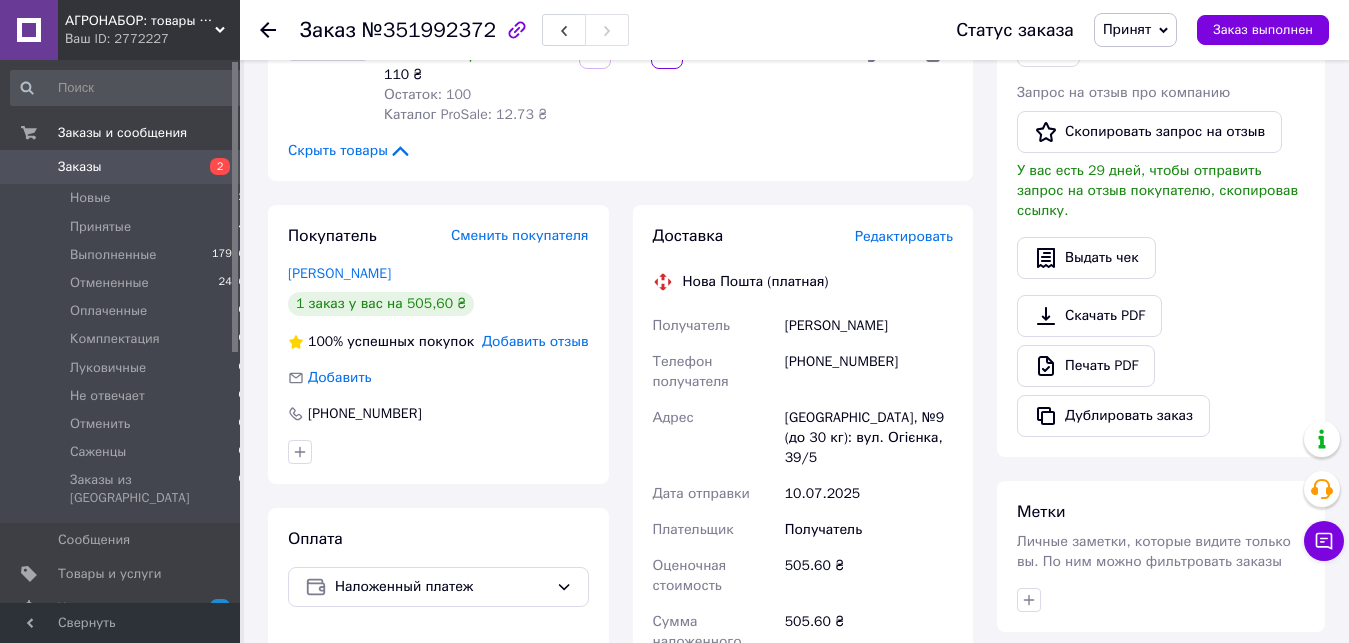 scroll, scrollTop: 612, scrollLeft: 0, axis: vertical 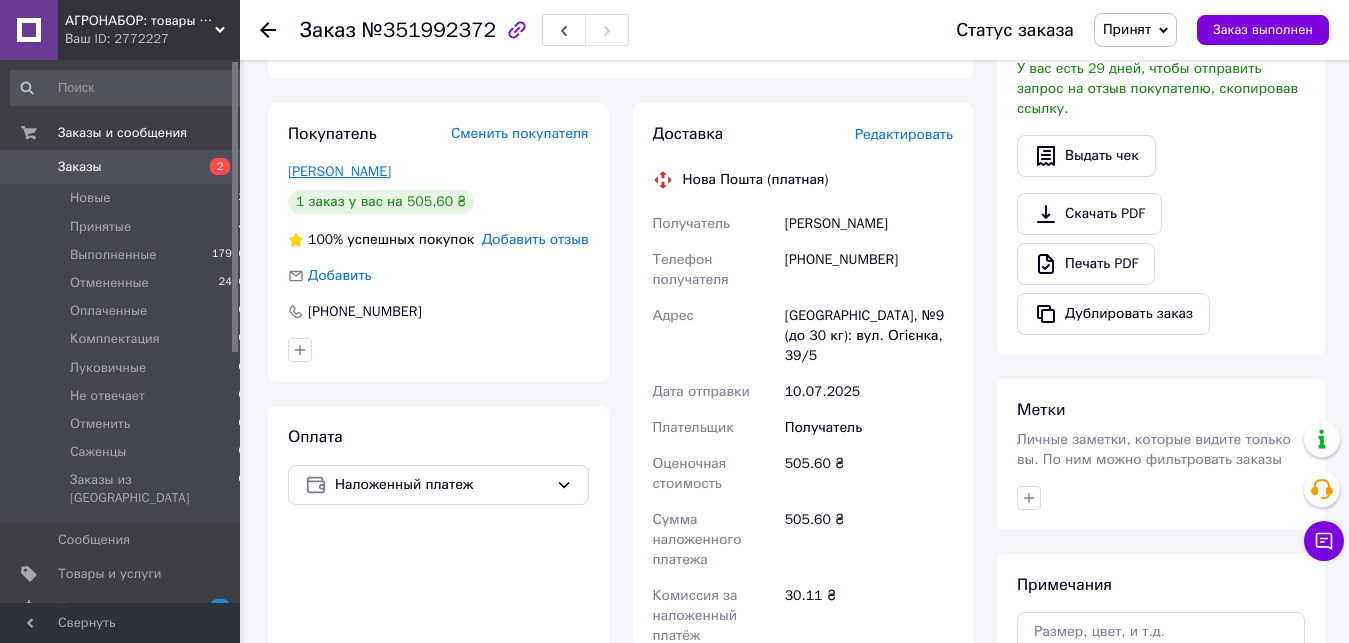 click on "[PERSON_NAME]" at bounding box center [339, 171] 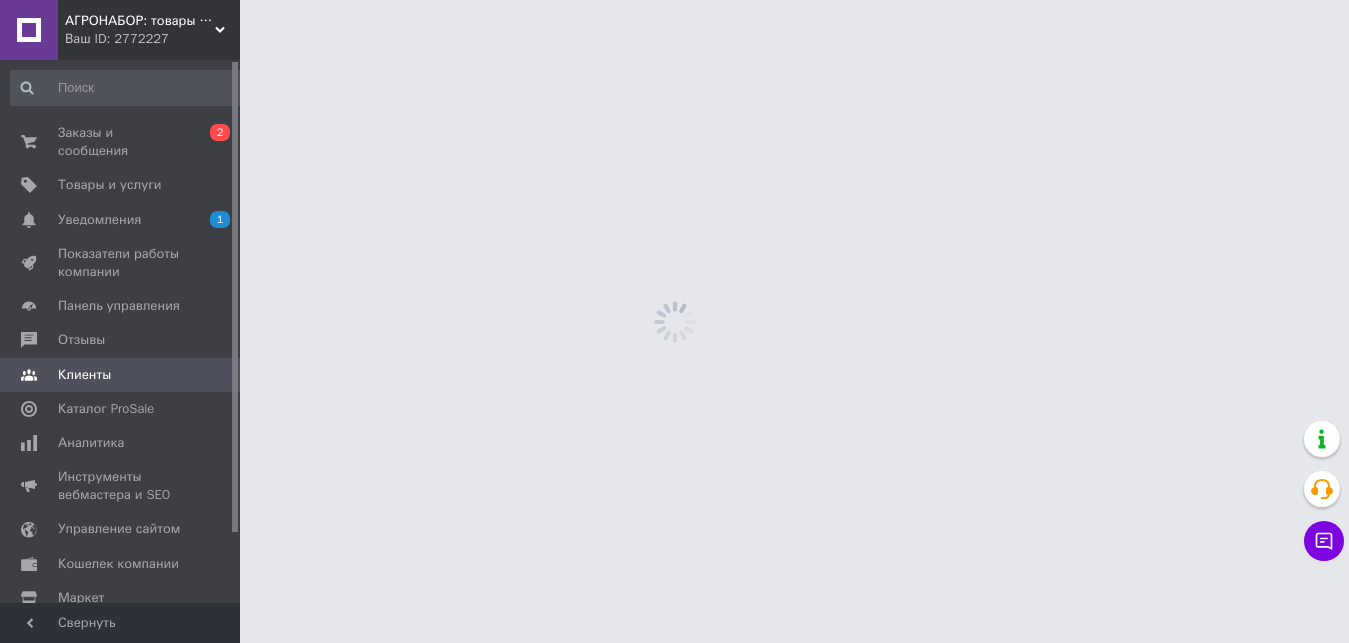 scroll, scrollTop: 0, scrollLeft: 0, axis: both 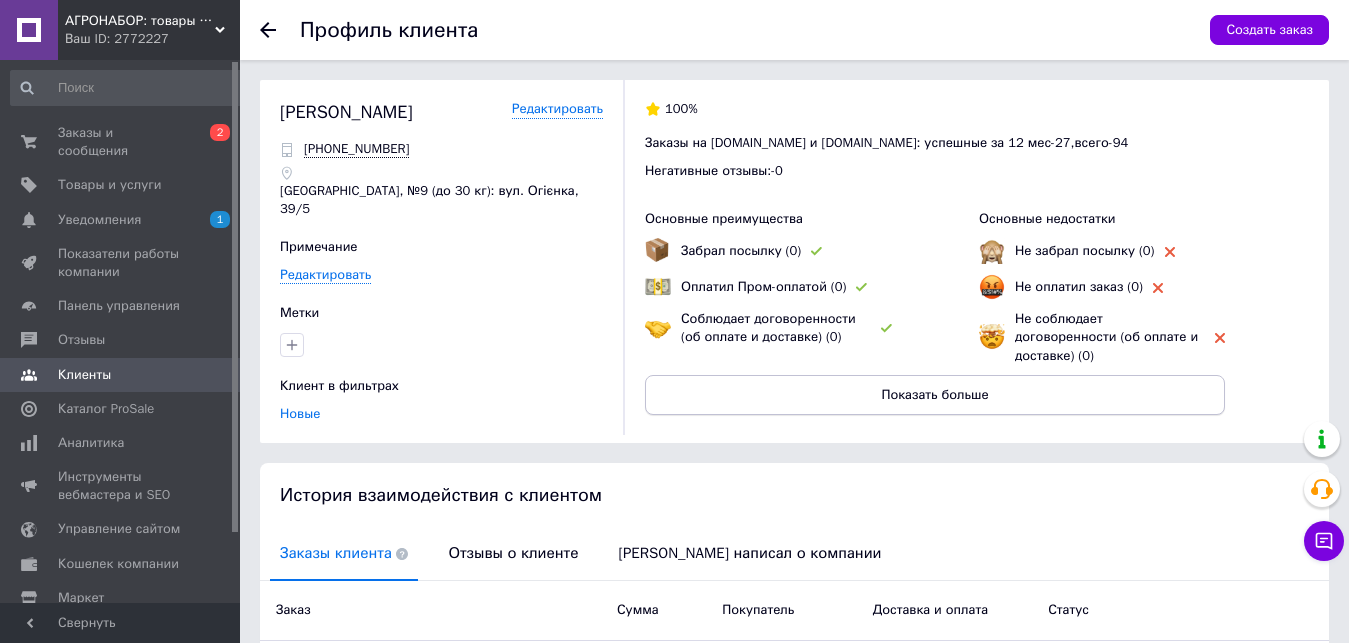 click on "Показать больше" at bounding box center [935, 395] 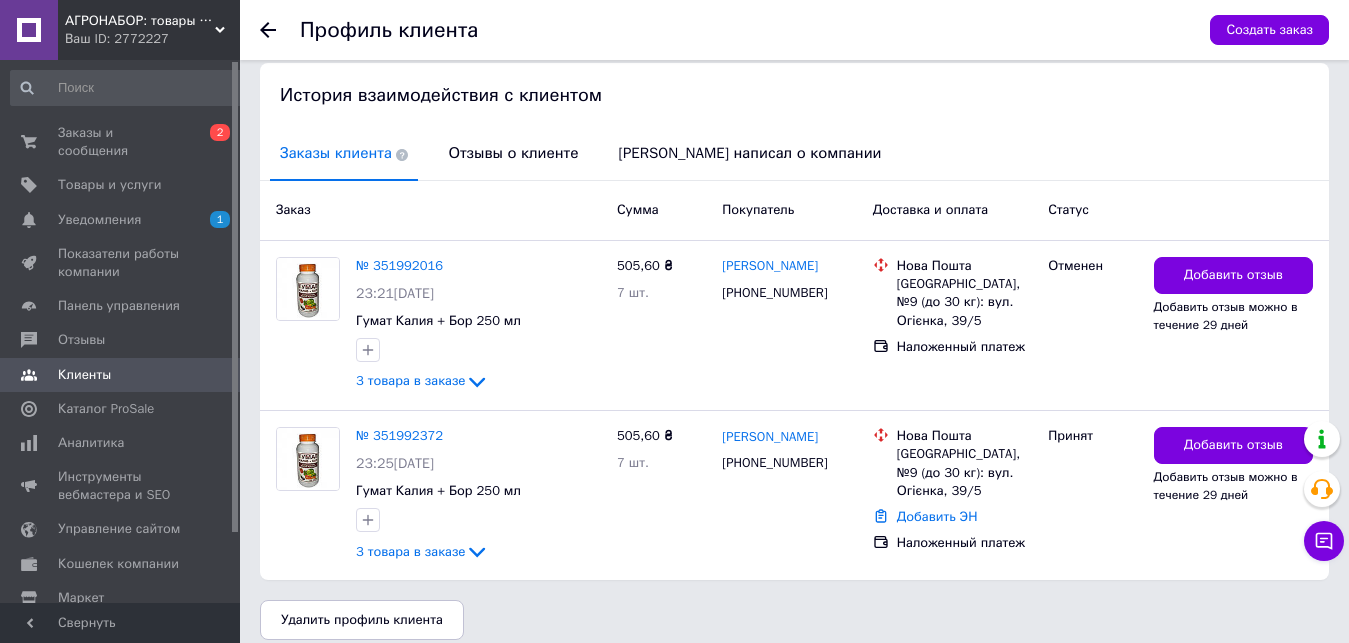 scroll, scrollTop: 516, scrollLeft: 0, axis: vertical 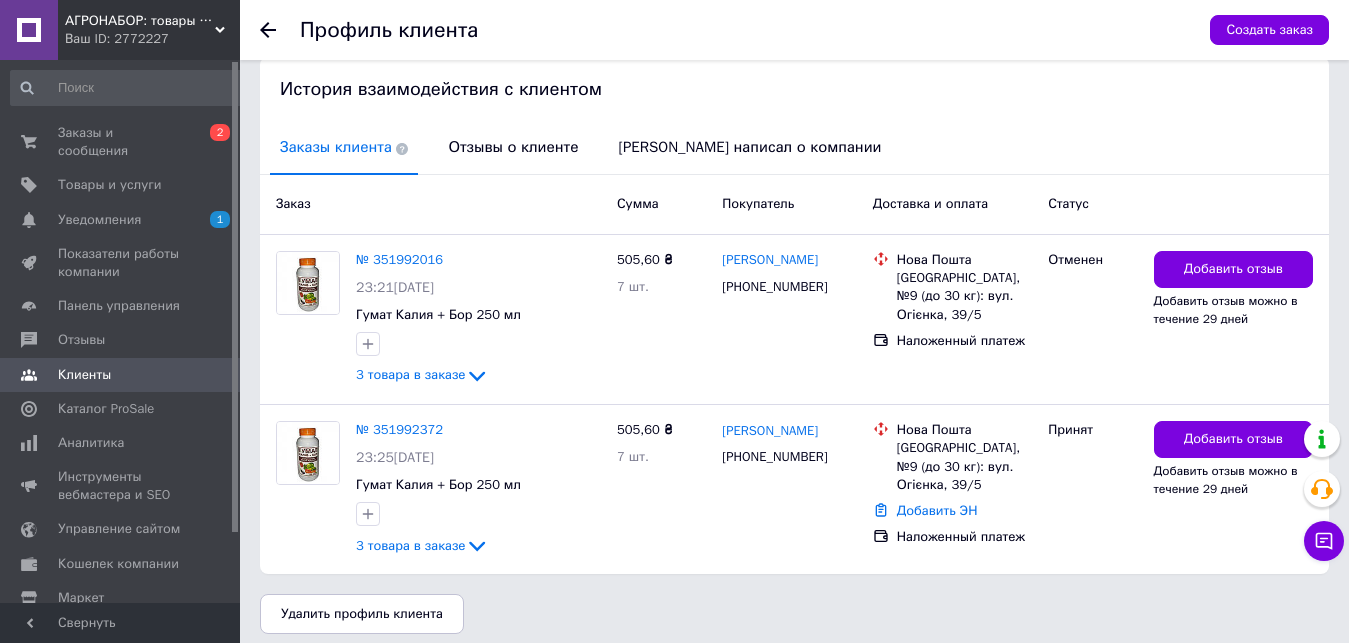 click 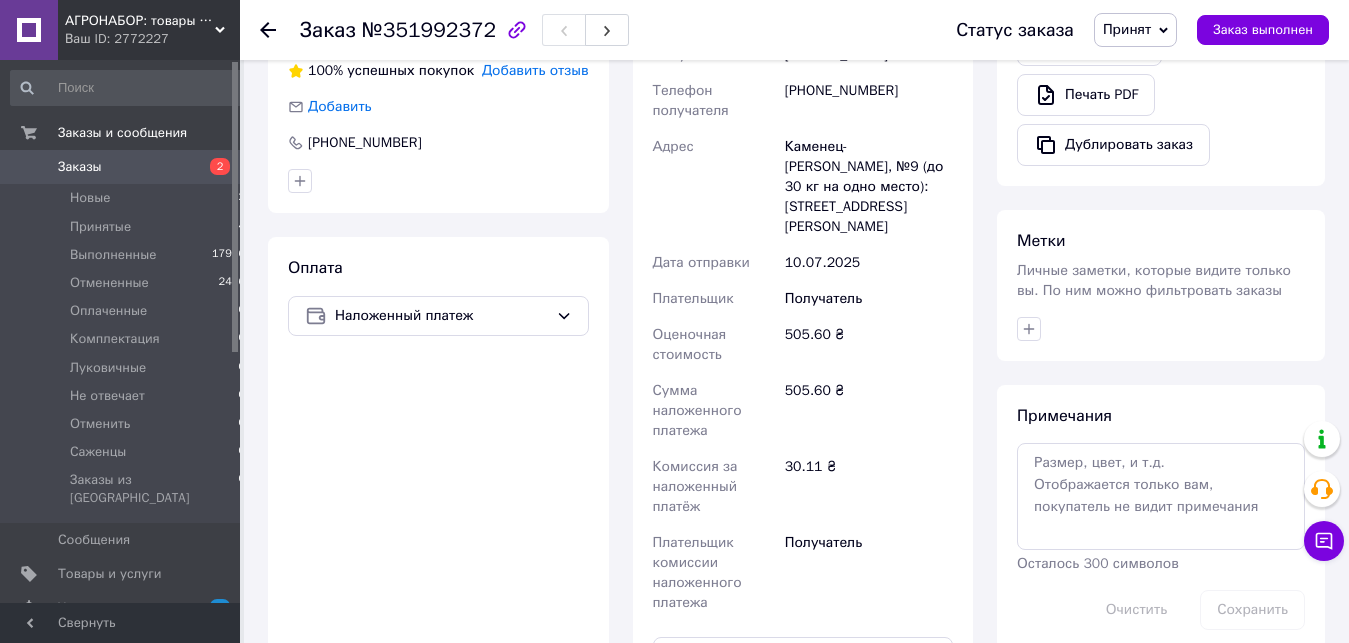 scroll, scrollTop: 475, scrollLeft: 0, axis: vertical 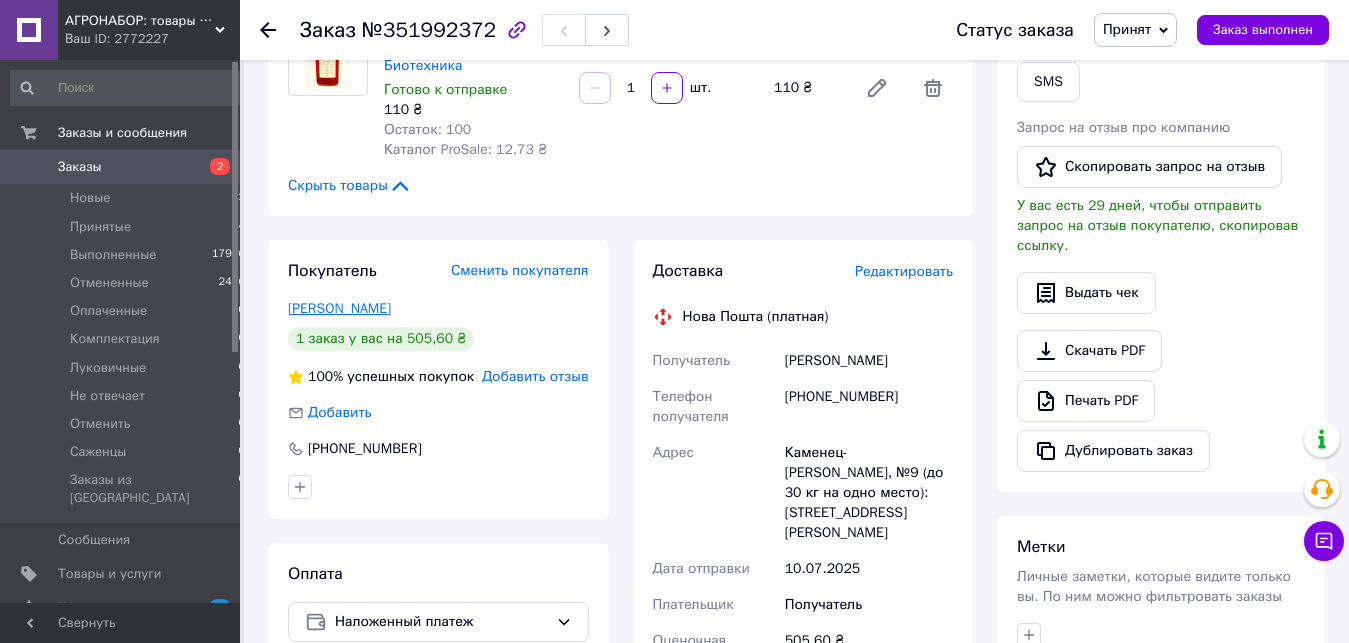 click on "[PERSON_NAME]" at bounding box center (339, 308) 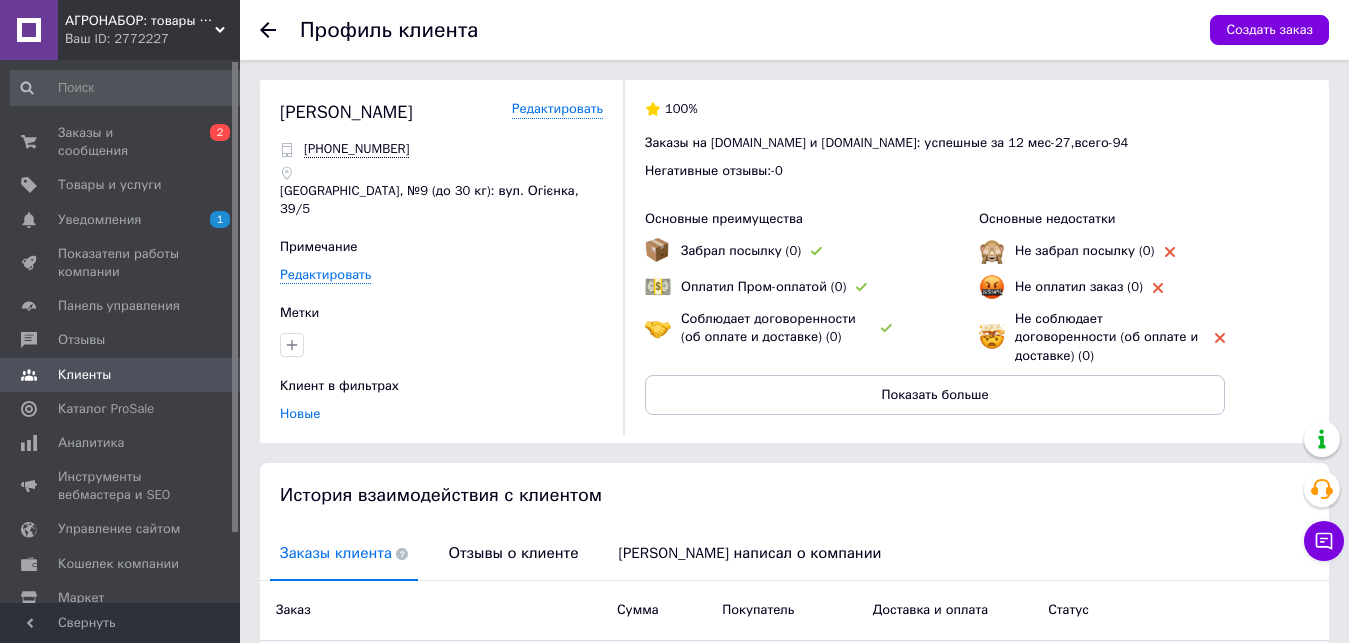 scroll, scrollTop: 424, scrollLeft: 0, axis: vertical 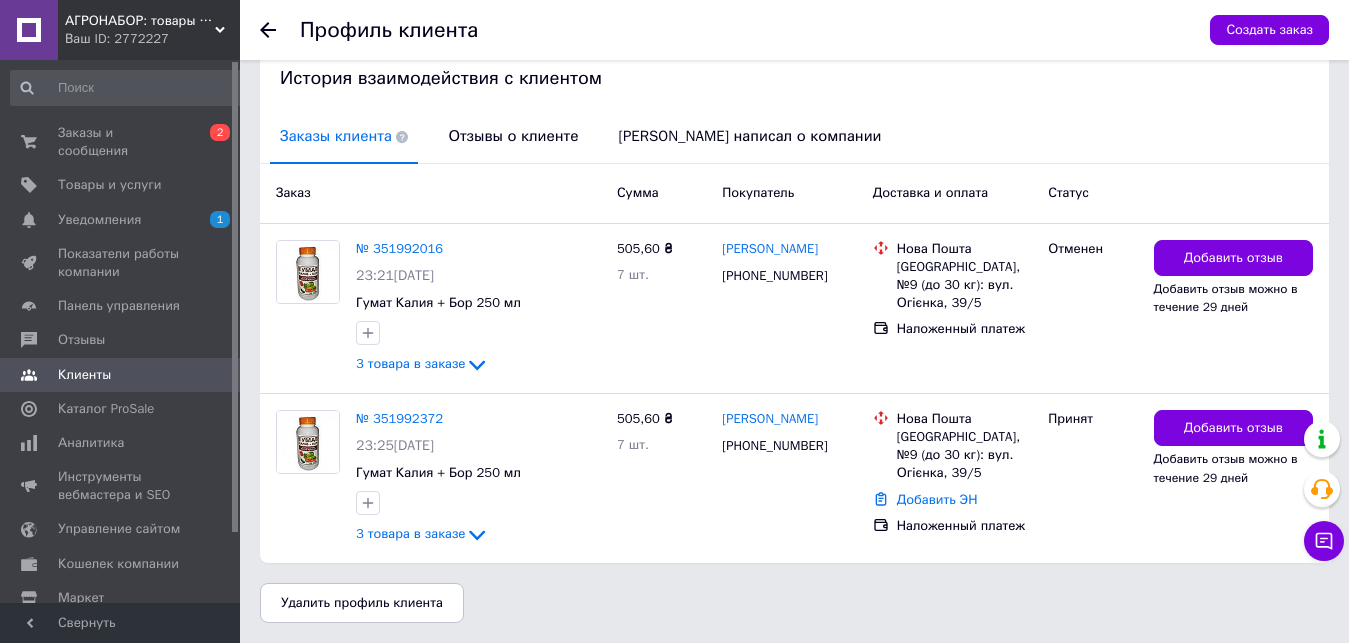 click 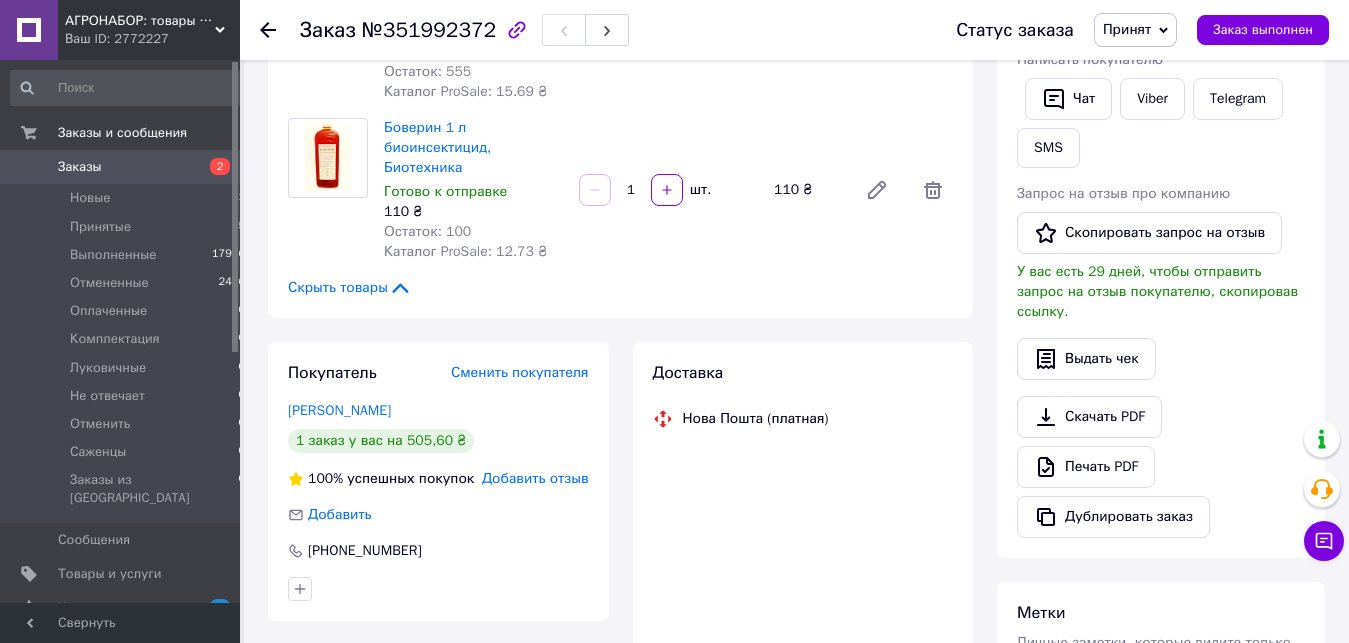 scroll, scrollTop: 577, scrollLeft: 0, axis: vertical 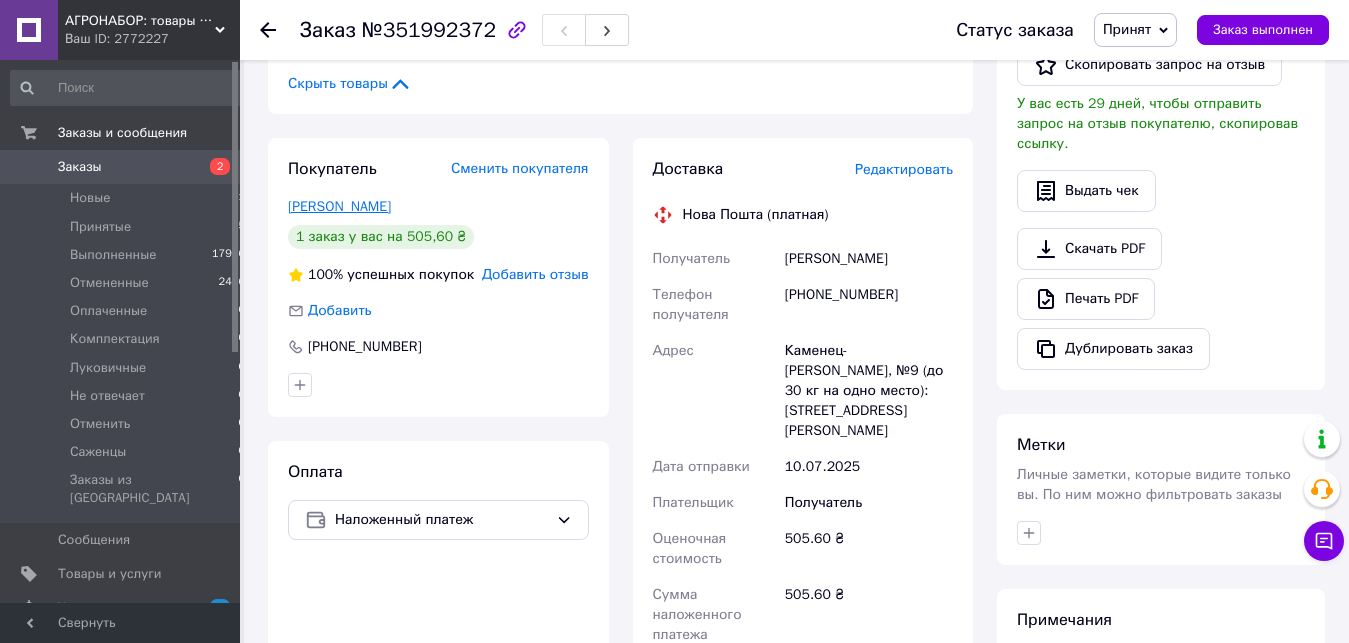 drag, startPoint x: 402, startPoint y: 209, endPoint x: 290, endPoint y: 205, distance: 112.0714 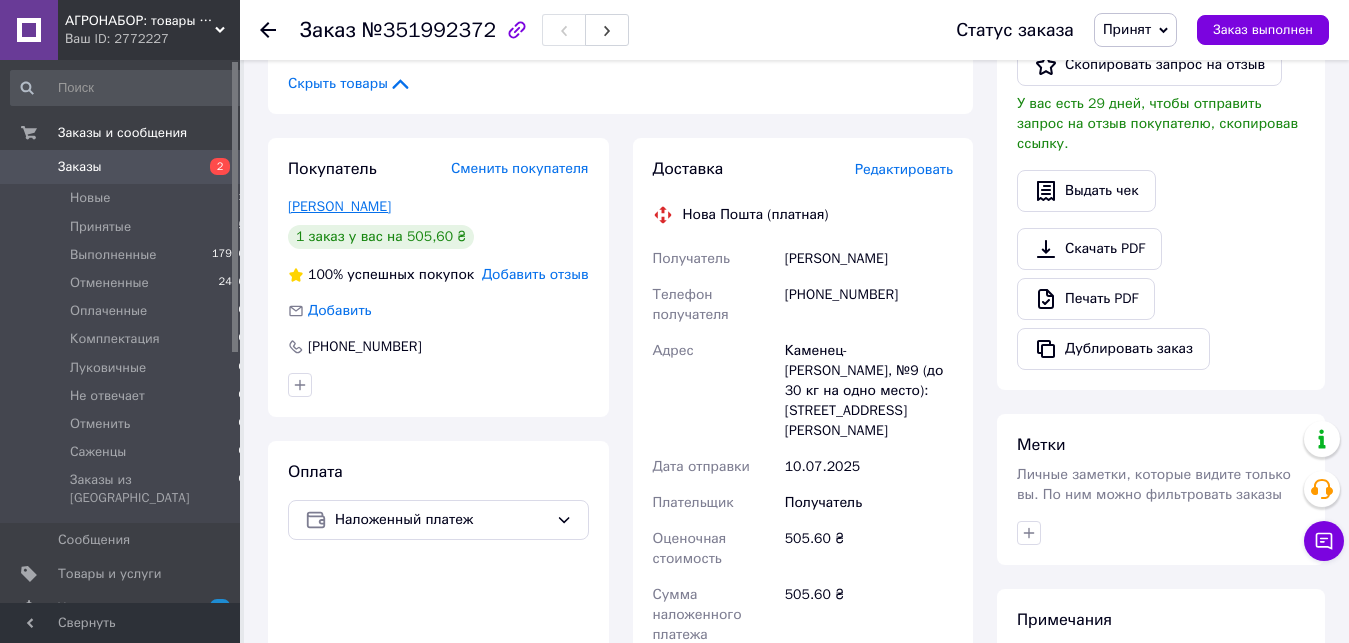 copy on "[PERSON_NAME]" 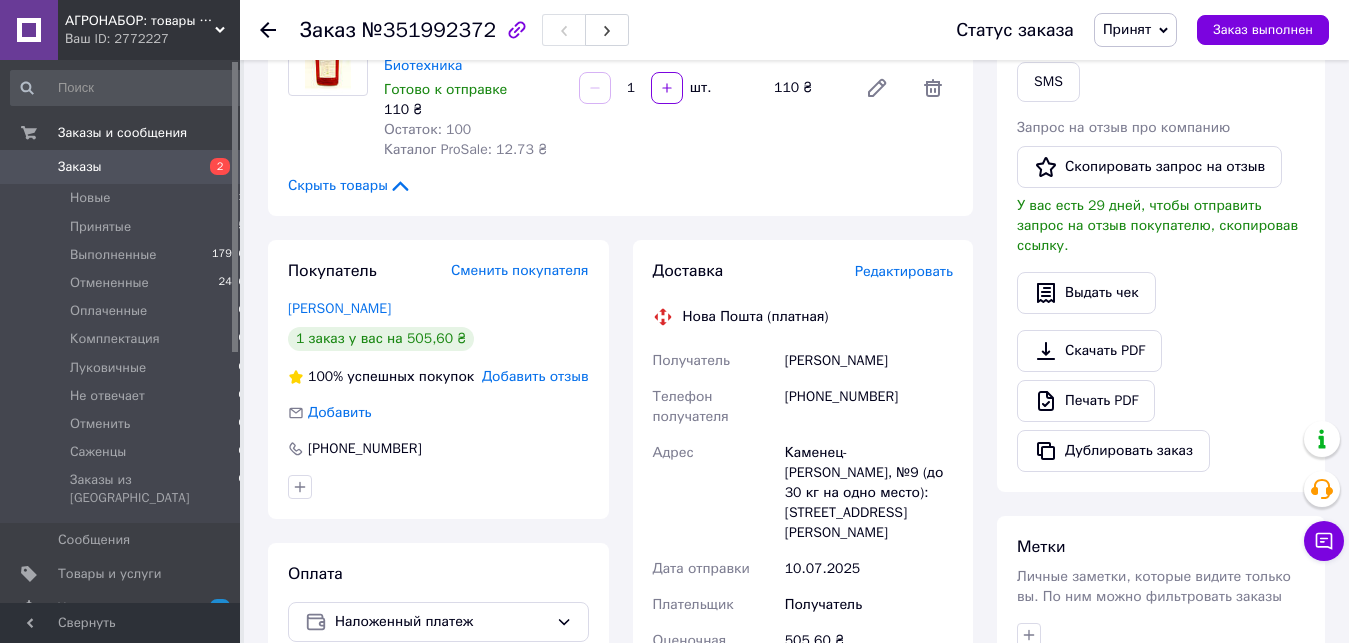 scroll, scrollTop: 67, scrollLeft: 0, axis: vertical 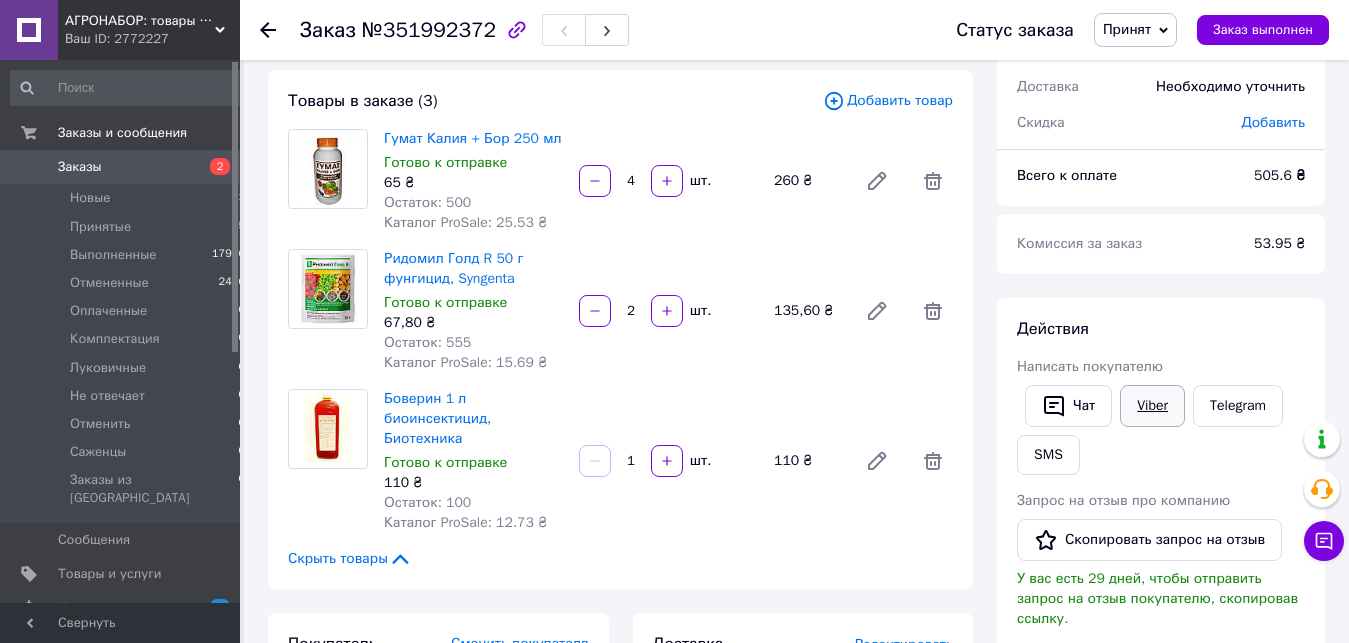 drag, startPoint x: 1151, startPoint y: 404, endPoint x: 1153, endPoint y: 425, distance: 21.095022 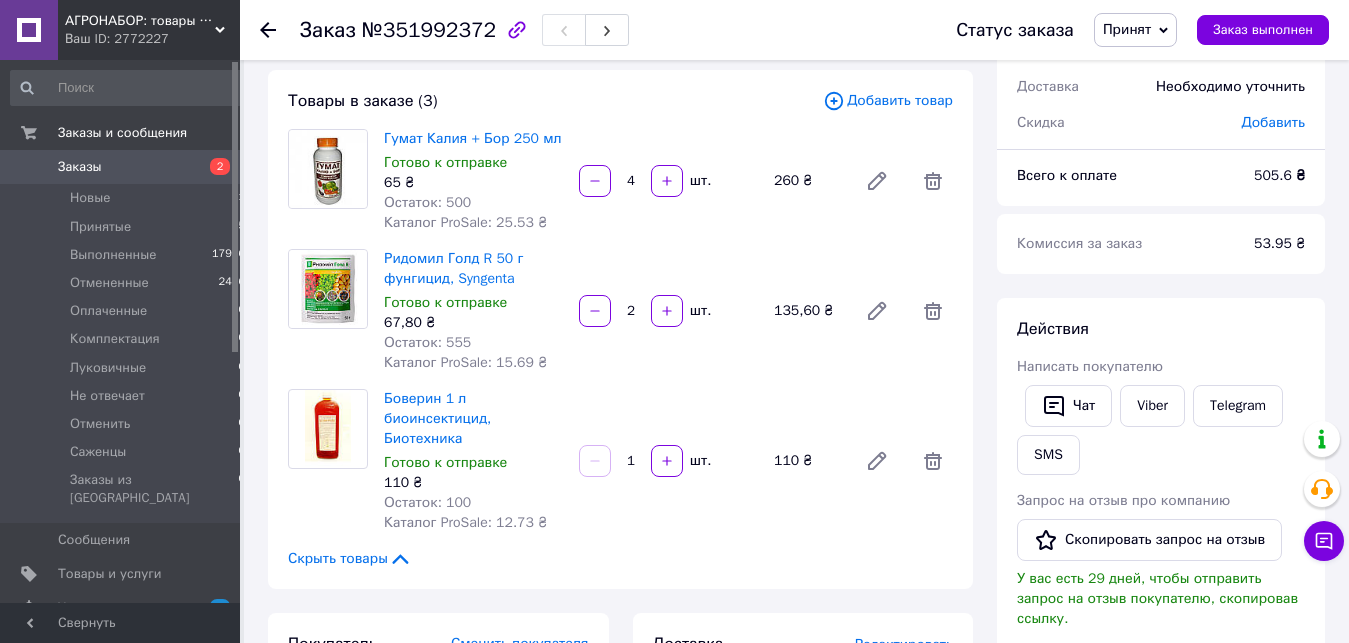 click on "Действия" at bounding box center (1161, 329) 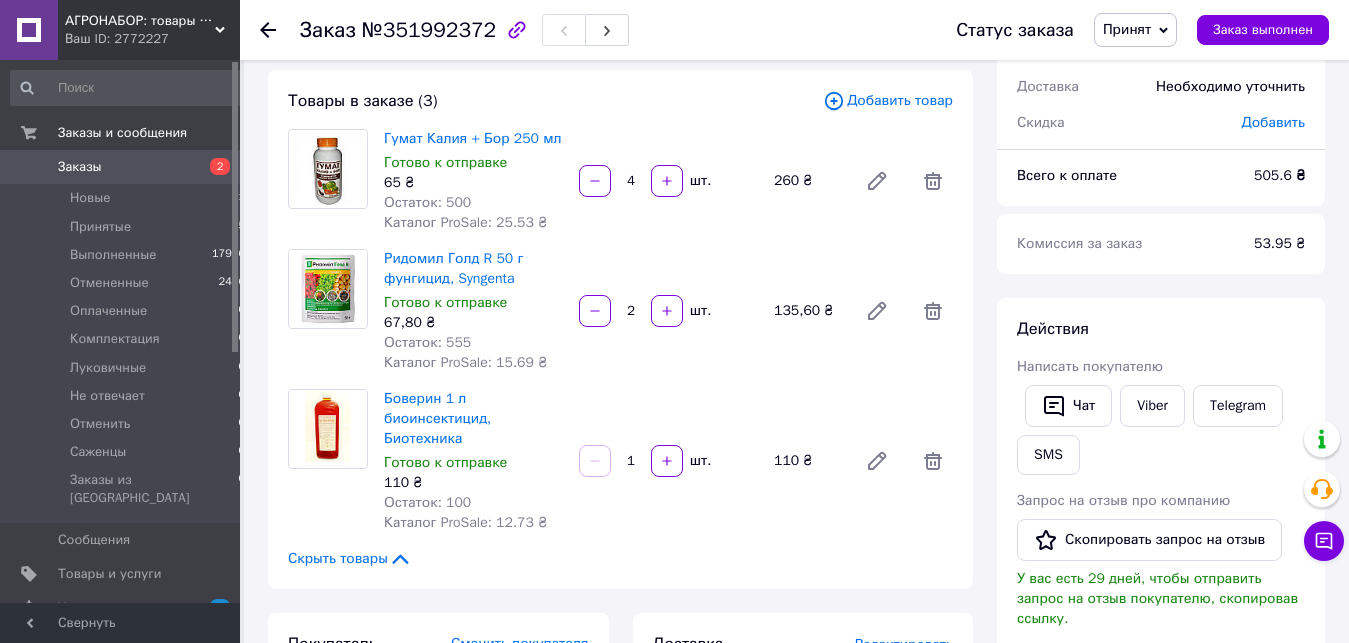 scroll, scrollTop: 0, scrollLeft: 0, axis: both 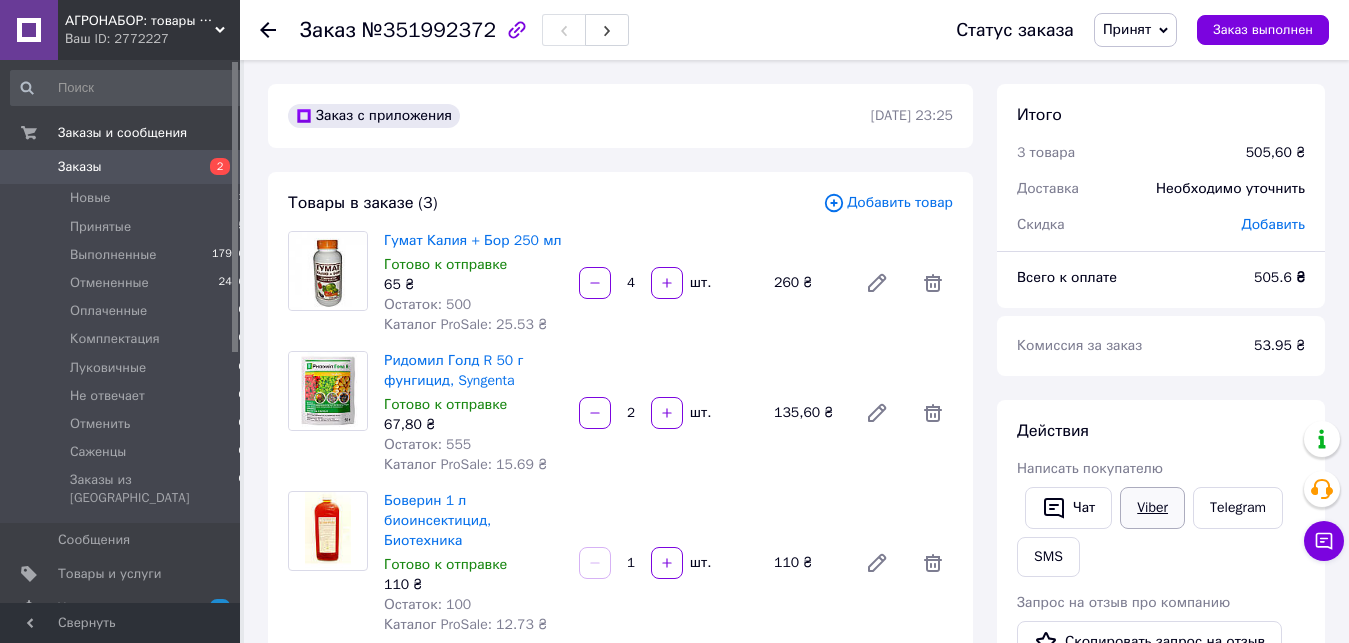 click on "Viber" at bounding box center [1152, 508] 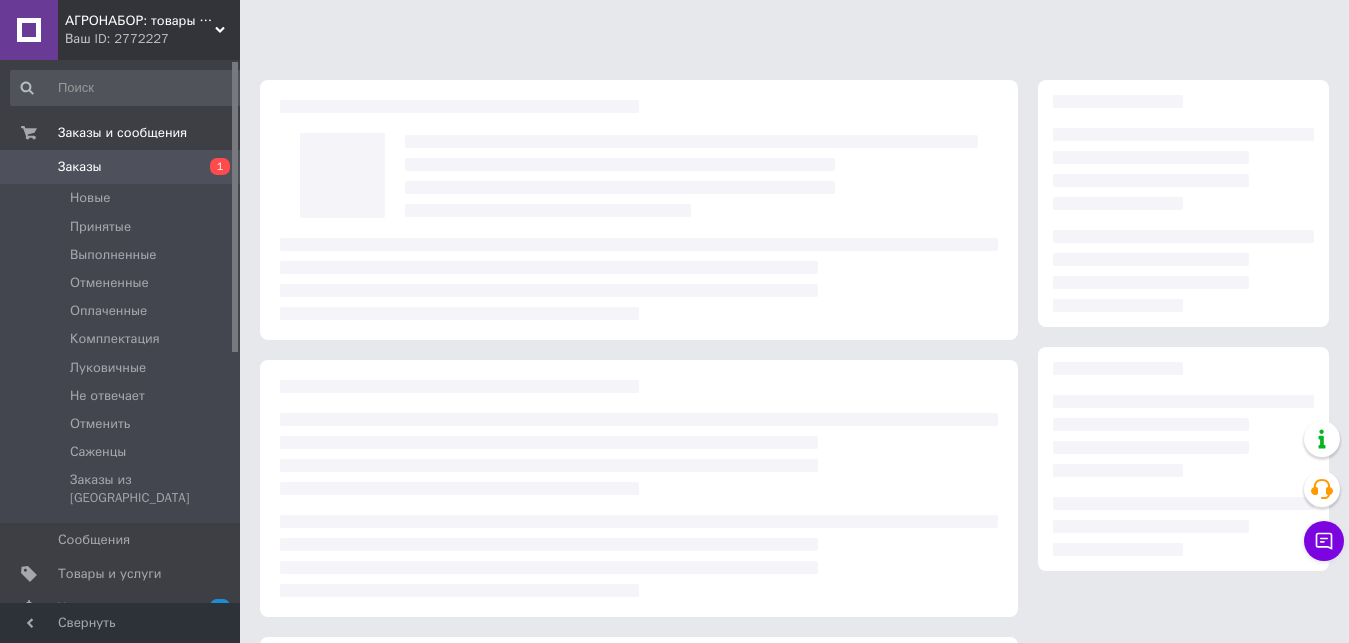 scroll, scrollTop: 0, scrollLeft: 0, axis: both 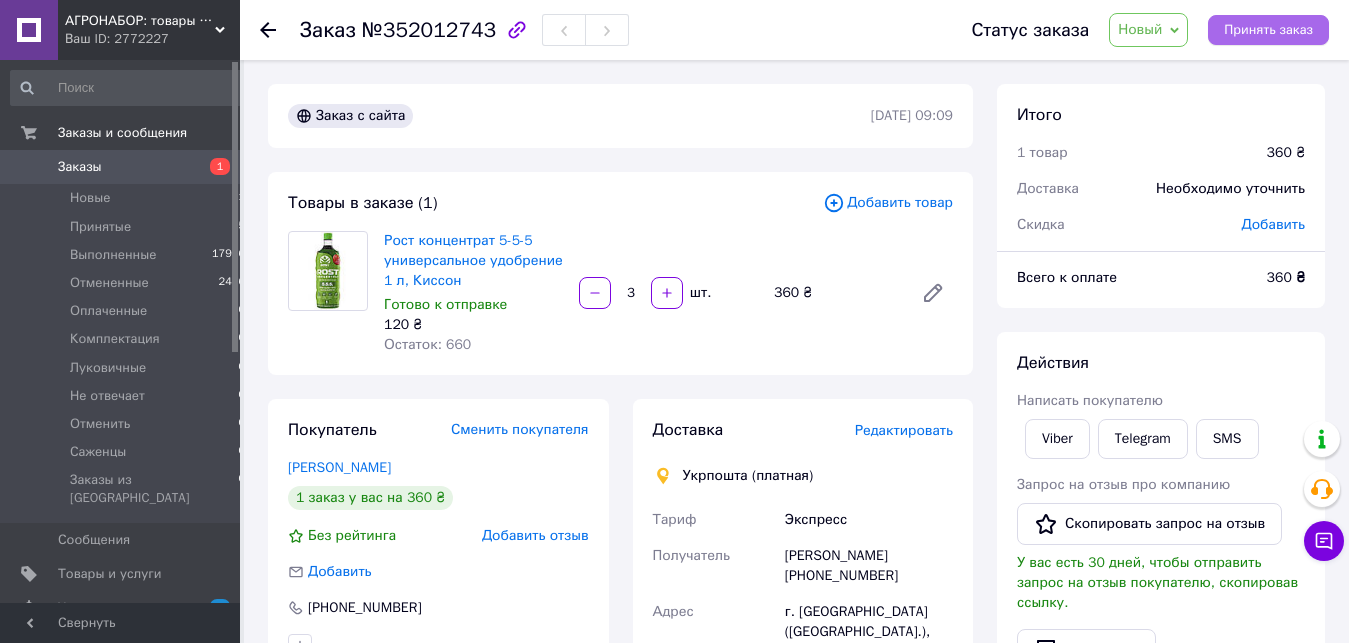 click on "Принять заказ" at bounding box center [1268, 30] 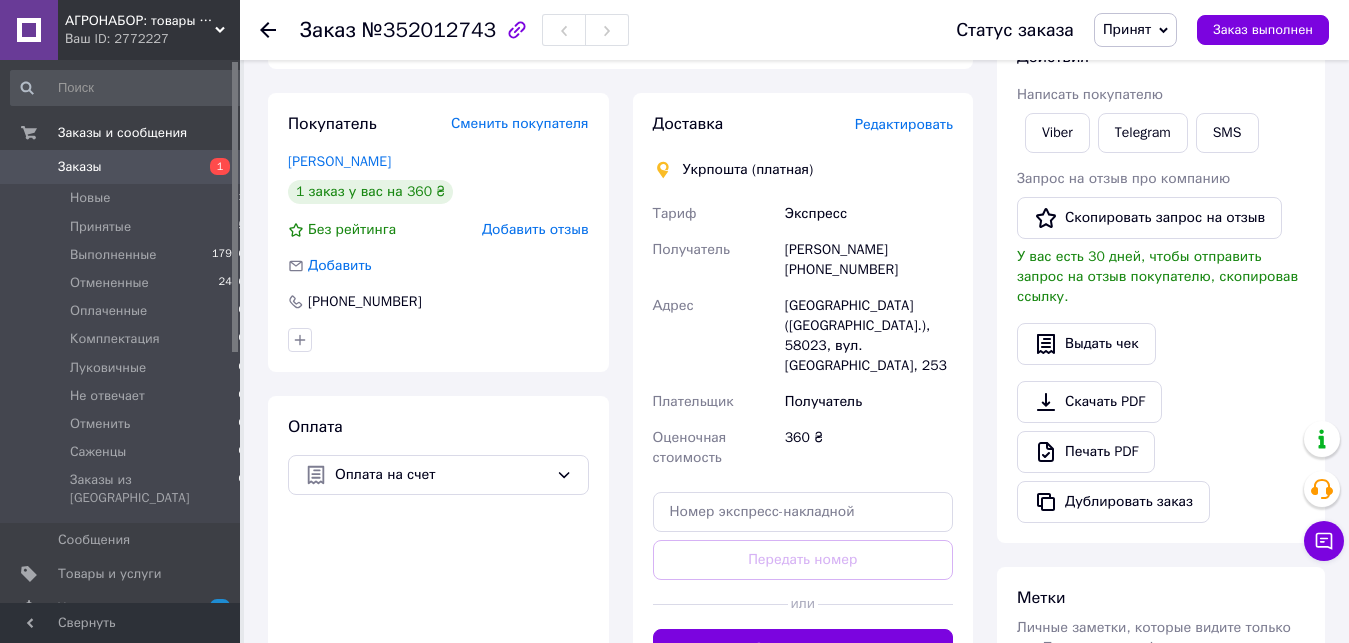scroll, scrollTop: 102, scrollLeft: 0, axis: vertical 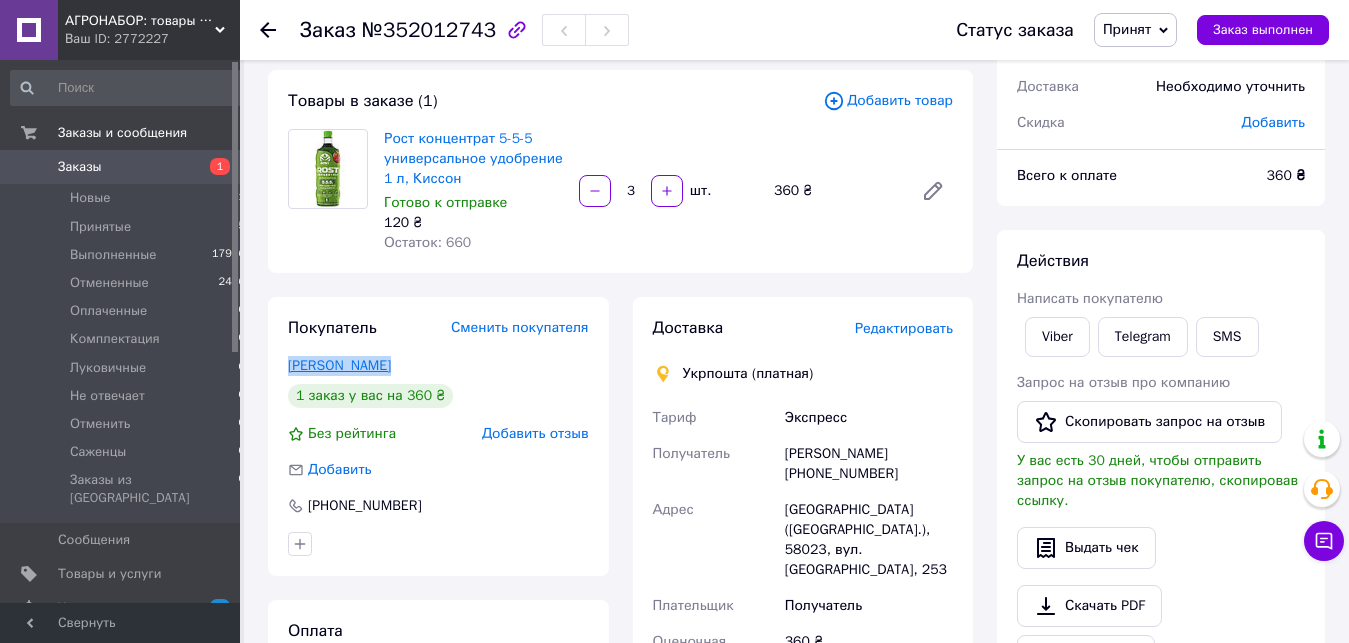 drag, startPoint x: 398, startPoint y: 370, endPoint x: 292, endPoint y: 364, distance: 106.16968 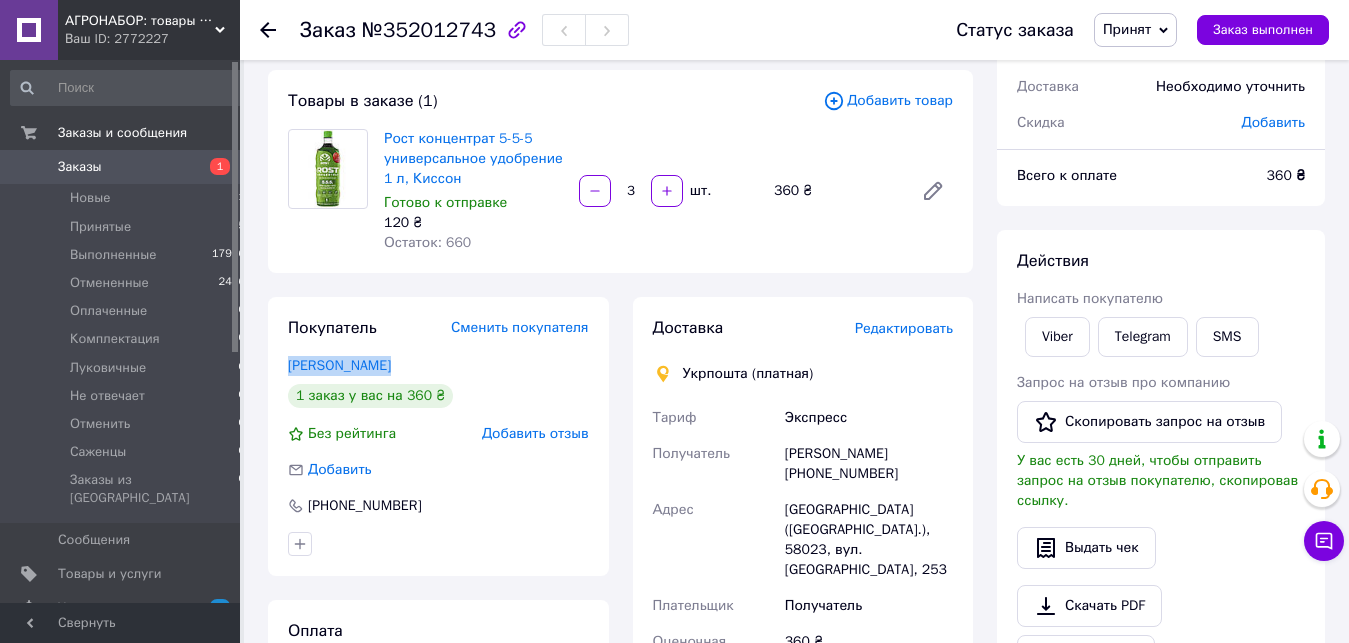 scroll, scrollTop: 306, scrollLeft: 0, axis: vertical 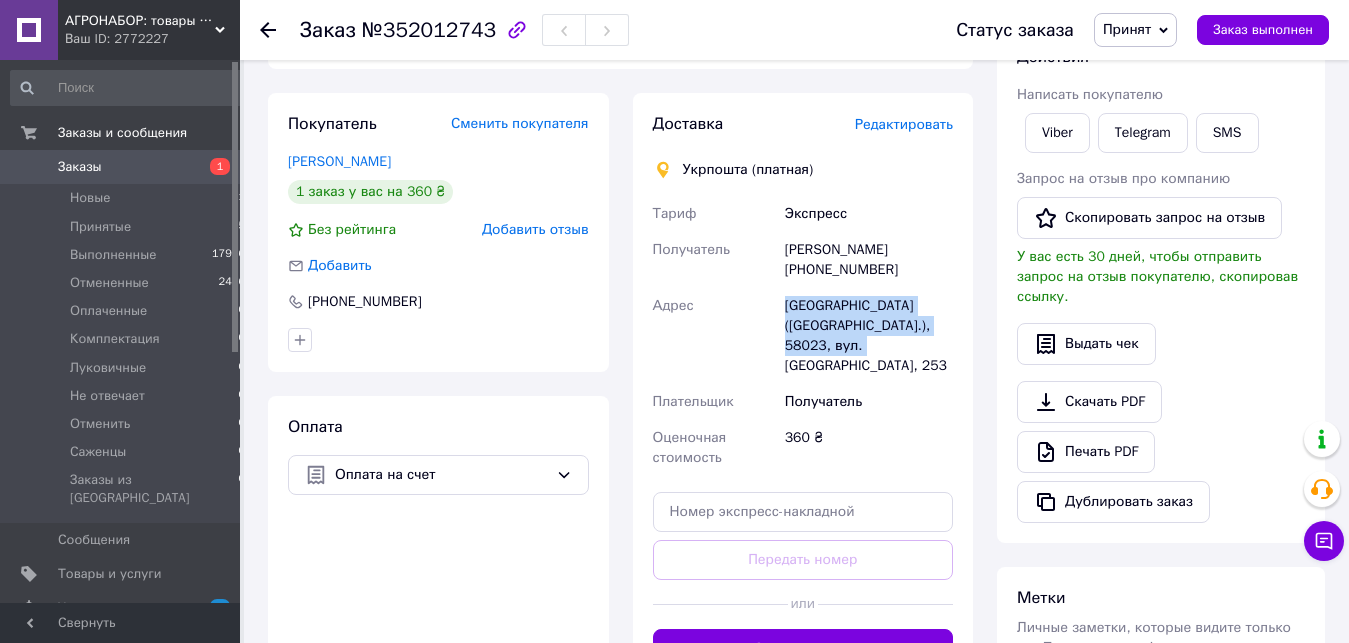 drag, startPoint x: 816, startPoint y: 348, endPoint x: 785, endPoint y: 311, distance: 48.270073 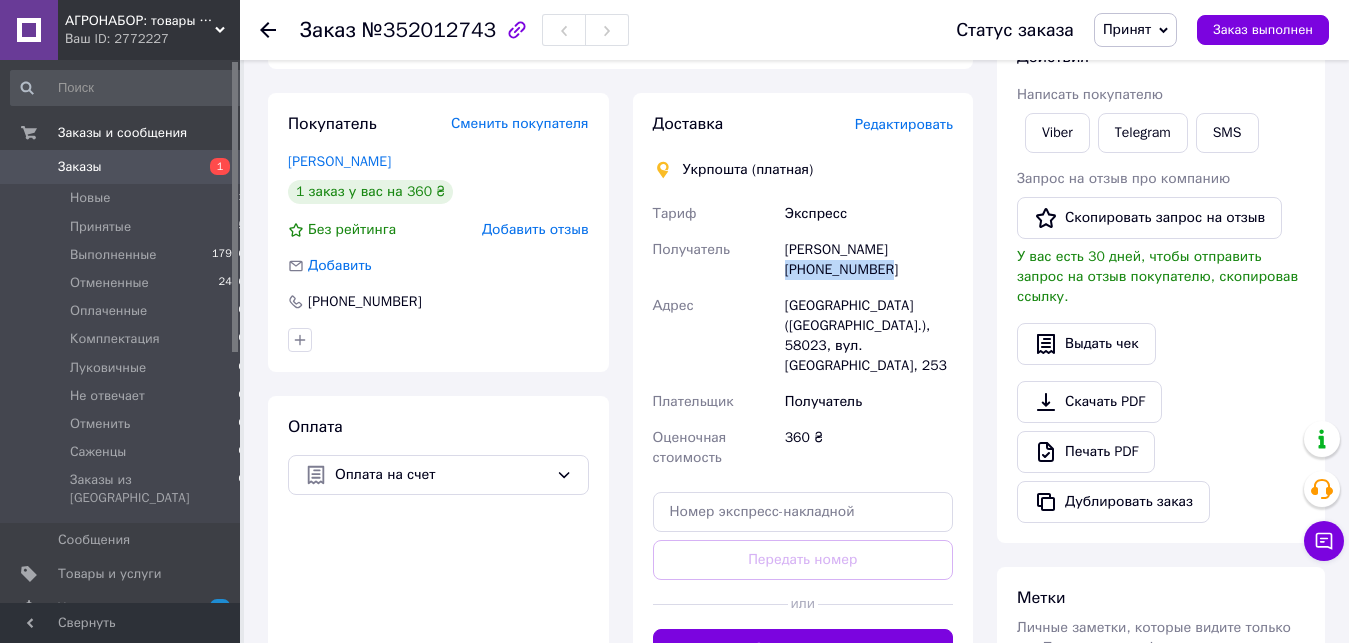 drag, startPoint x: 894, startPoint y: 269, endPoint x: 786, endPoint y: 272, distance: 108.04166 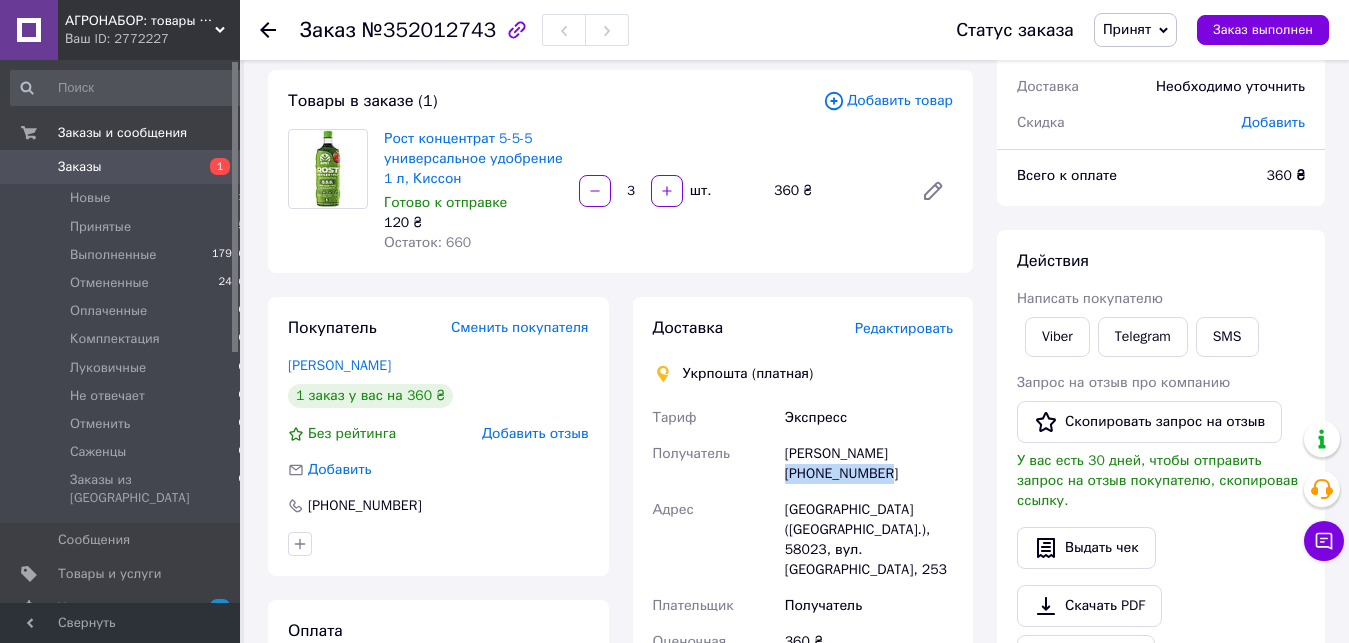 scroll, scrollTop: 0, scrollLeft: 0, axis: both 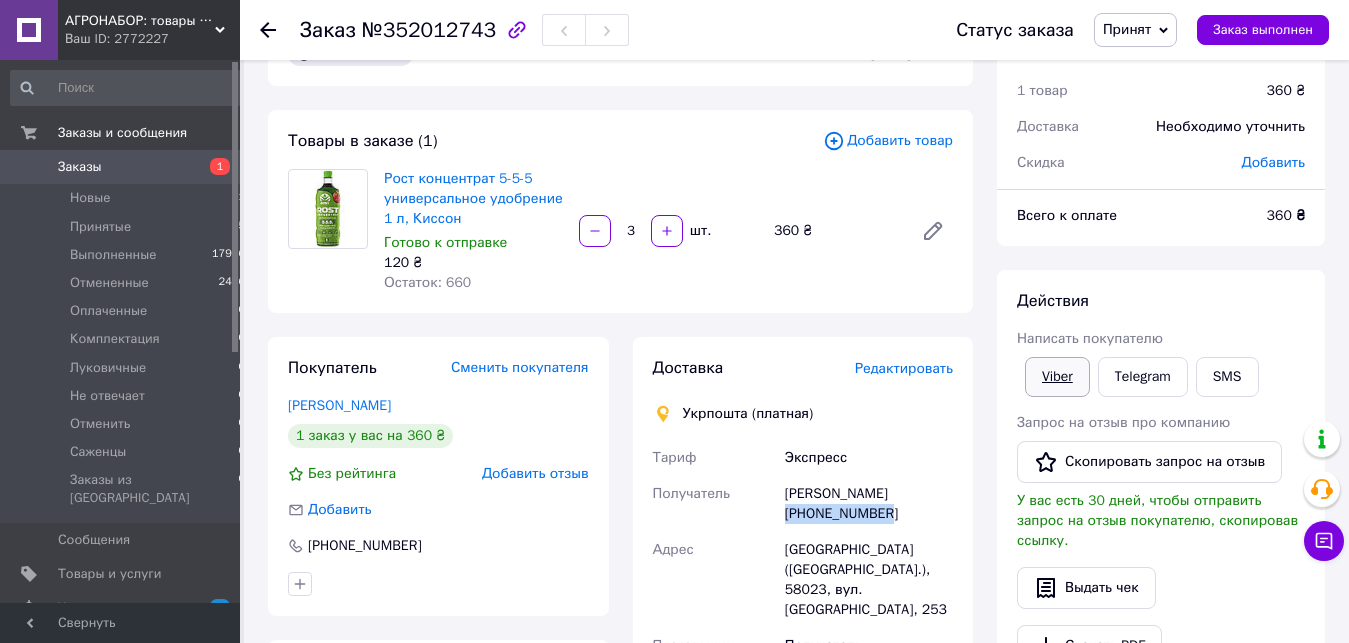 click on "Viber" at bounding box center (1057, 377) 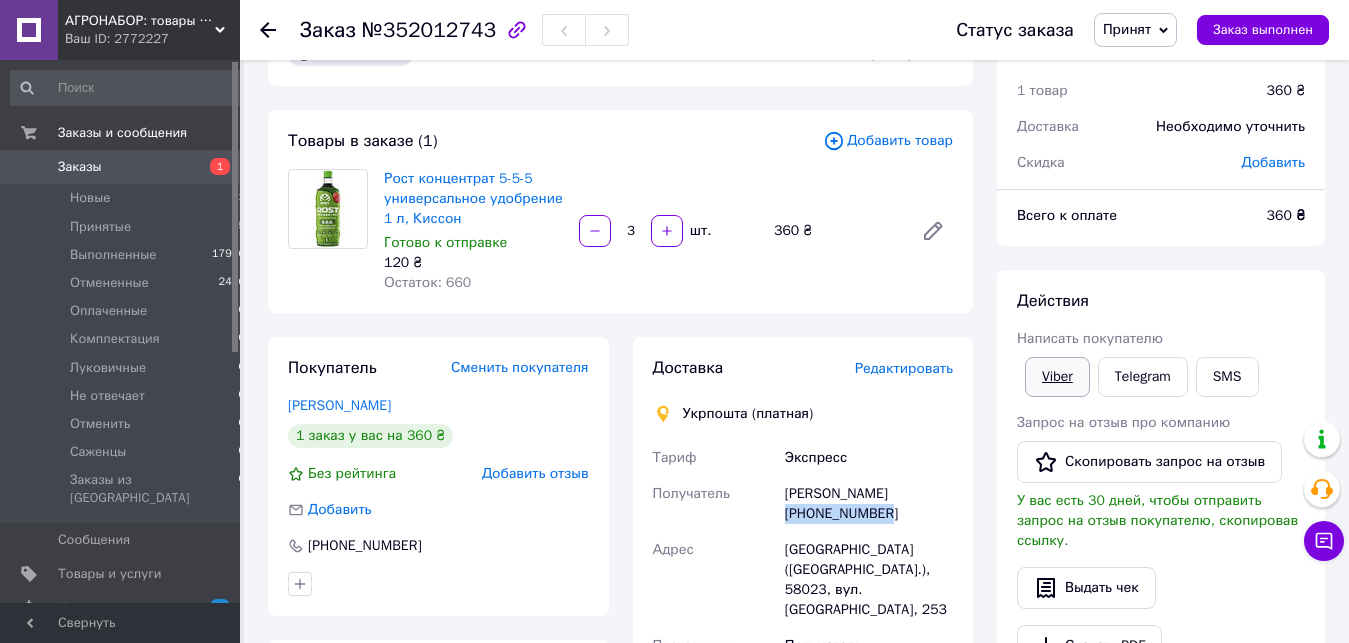 click on "Viber" at bounding box center (1057, 377) 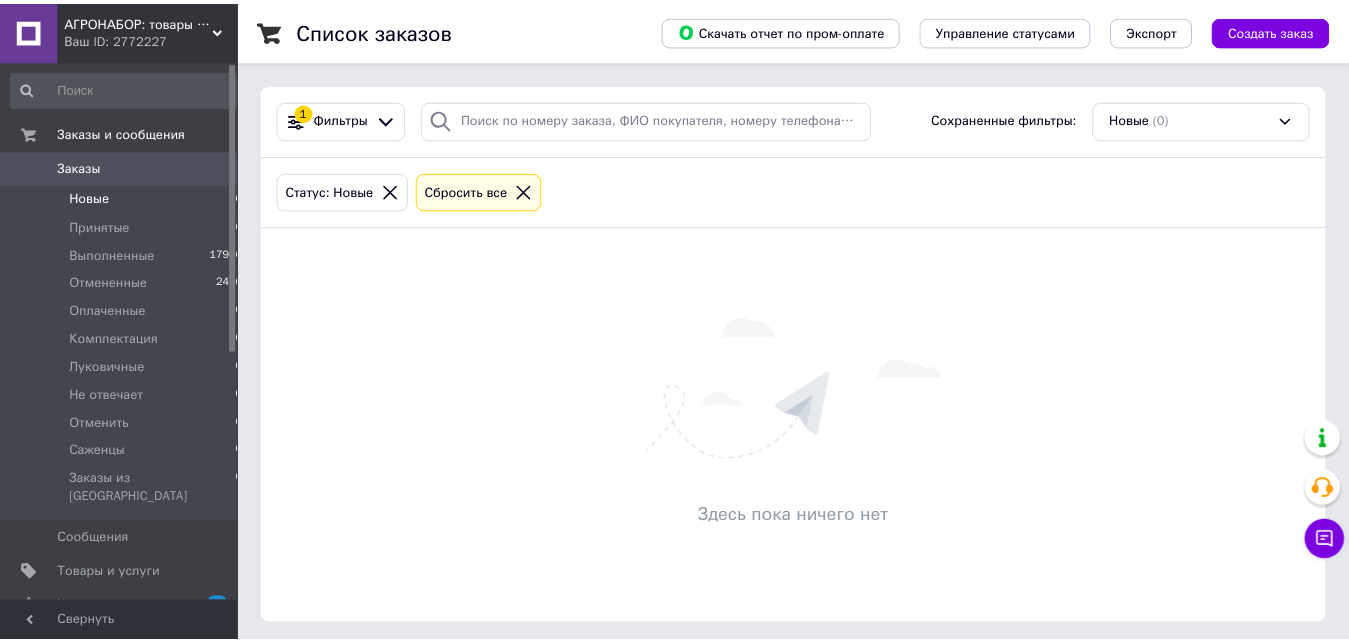 scroll, scrollTop: 0, scrollLeft: 0, axis: both 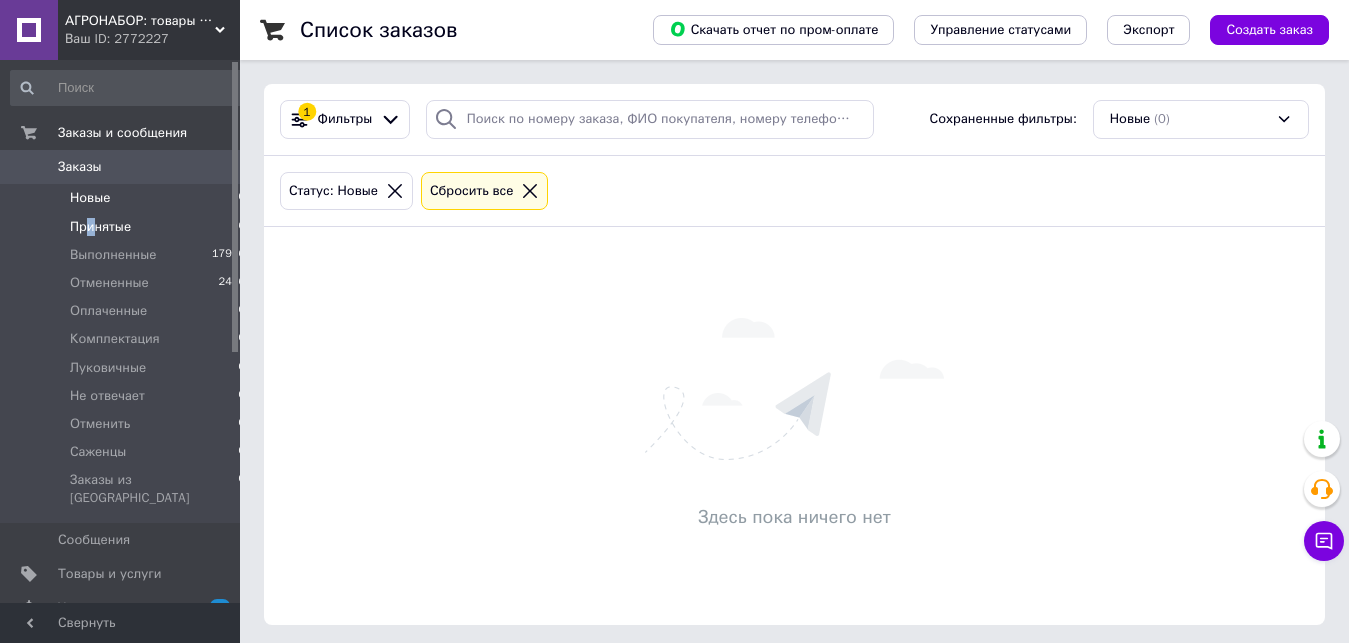 click on "Принятые" at bounding box center [100, 227] 